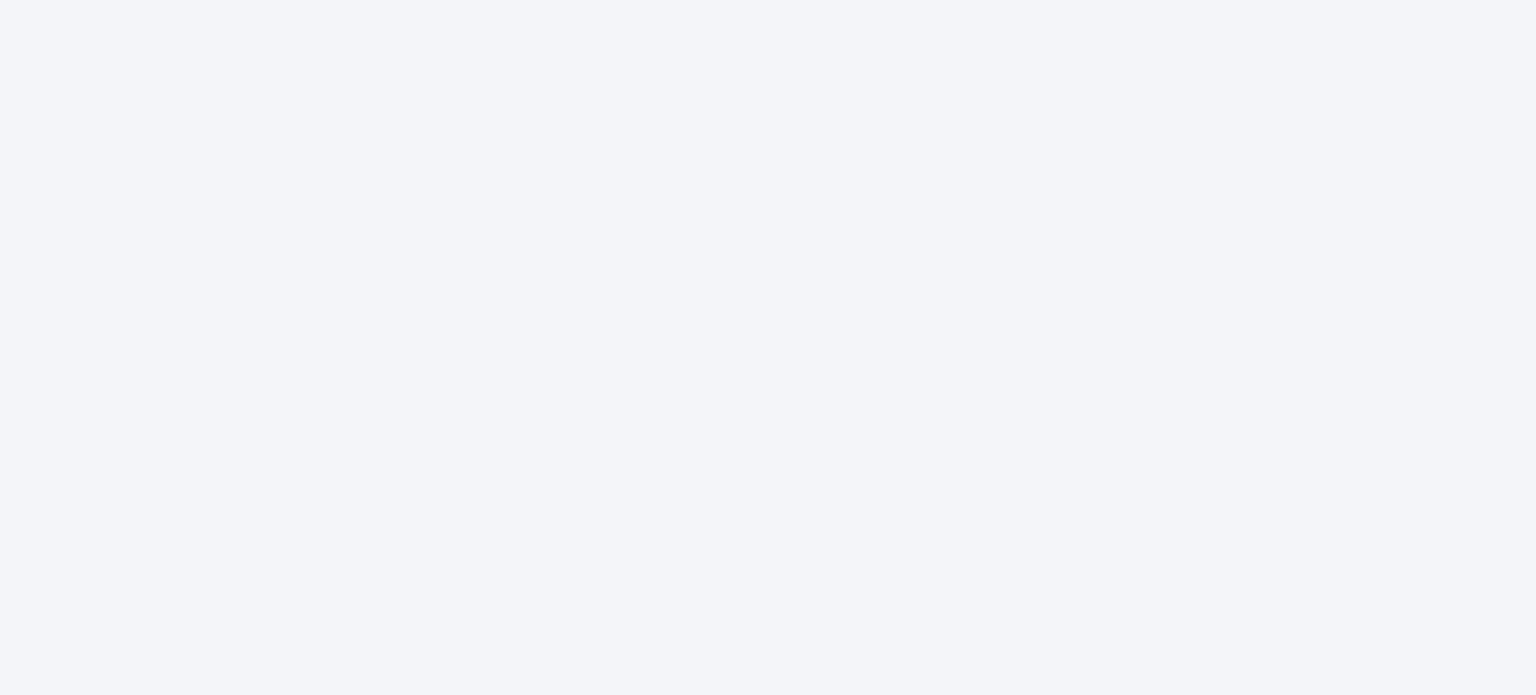 scroll, scrollTop: 0, scrollLeft: 0, axis: both 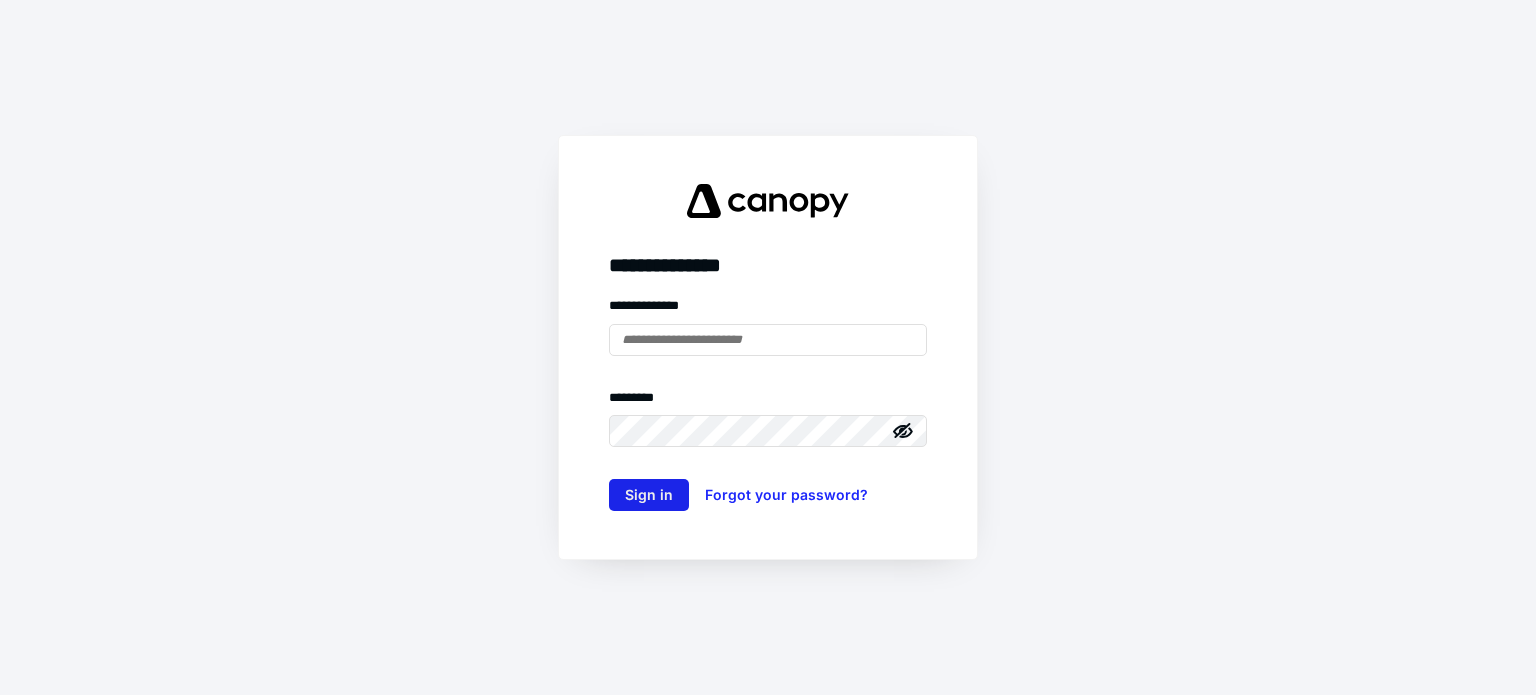 type on "**********" 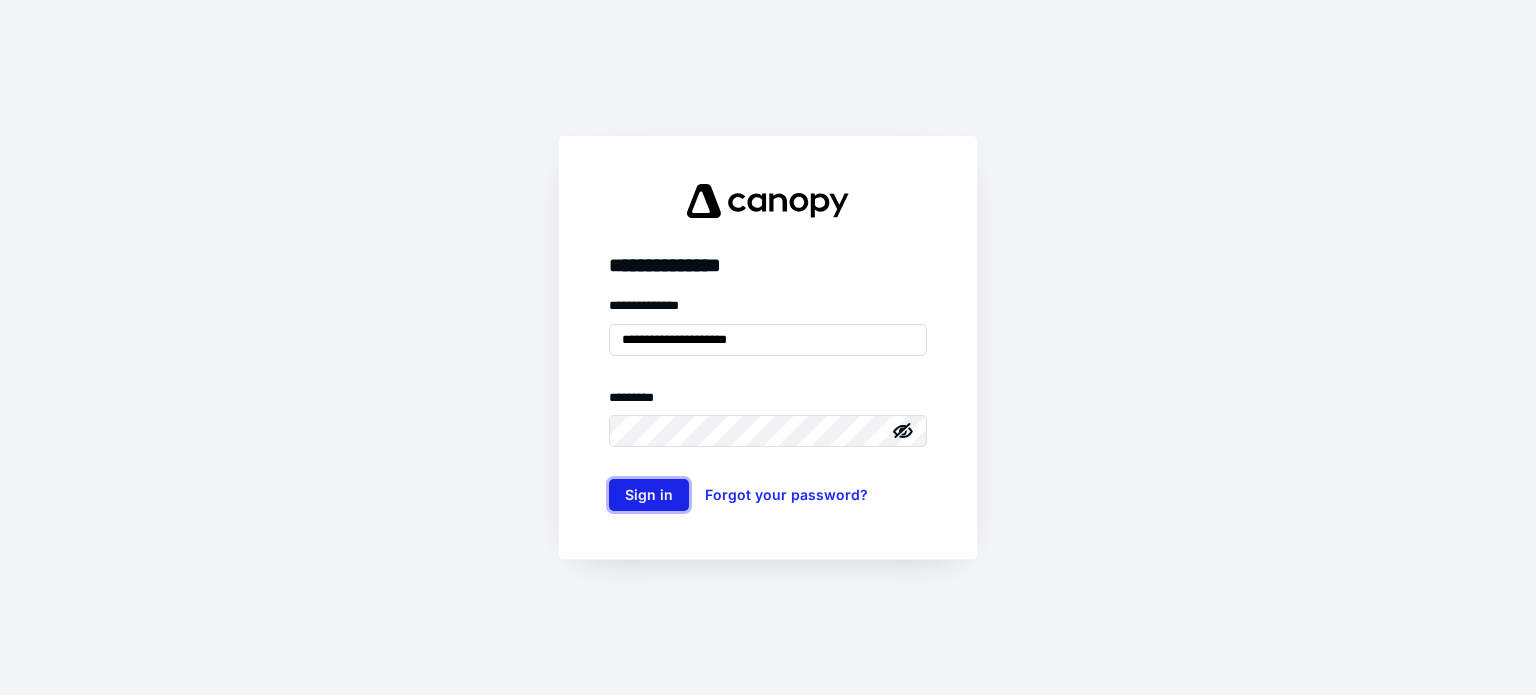 scroll, scrollTop: 0, scrollLeft: 0, axis: both 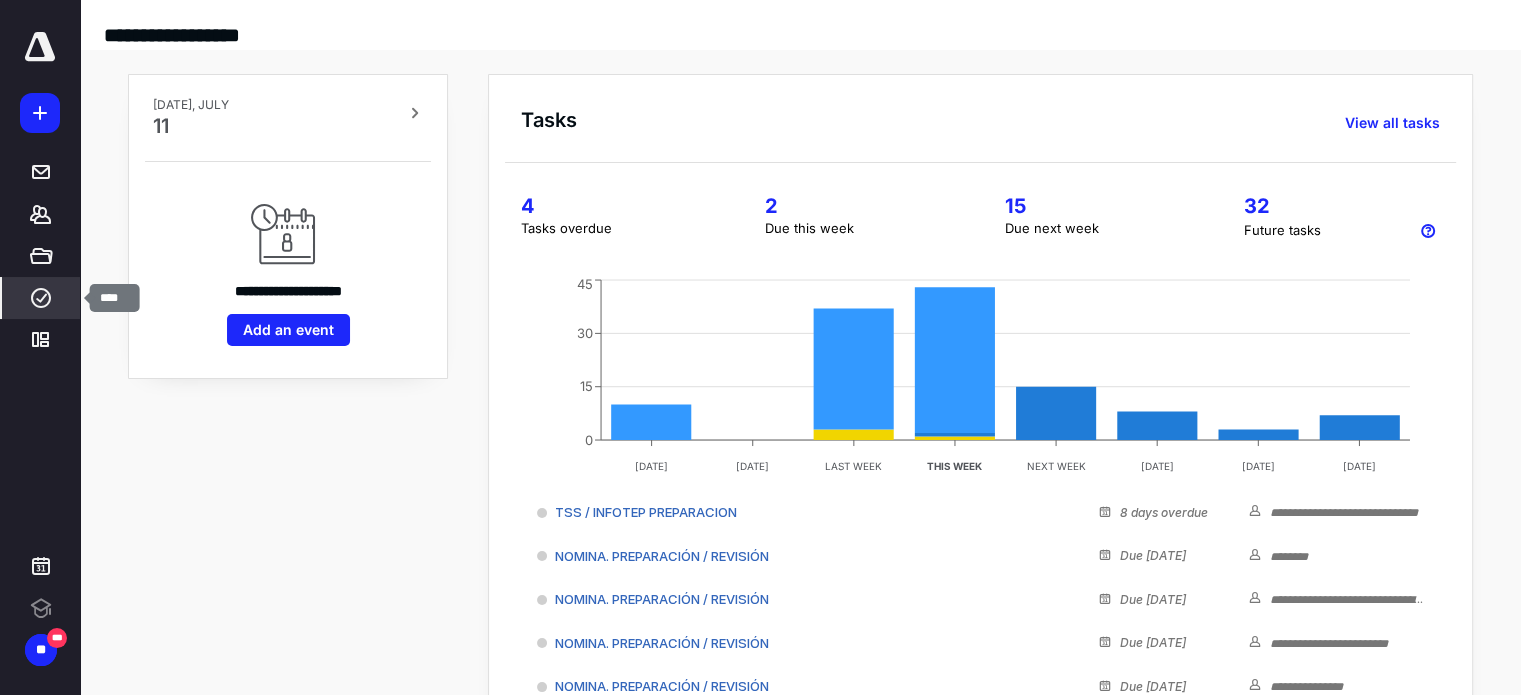click 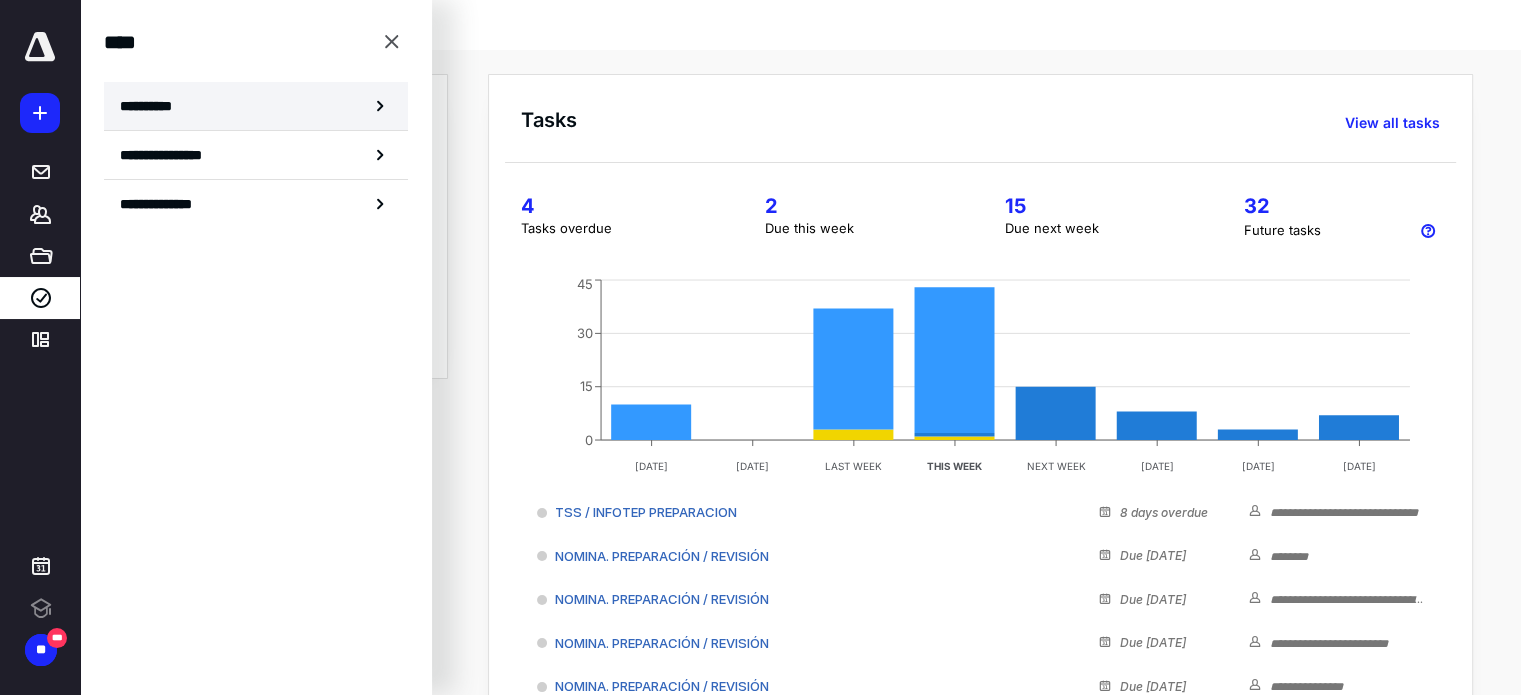 click on "**********" at bounding box center [153, 106] 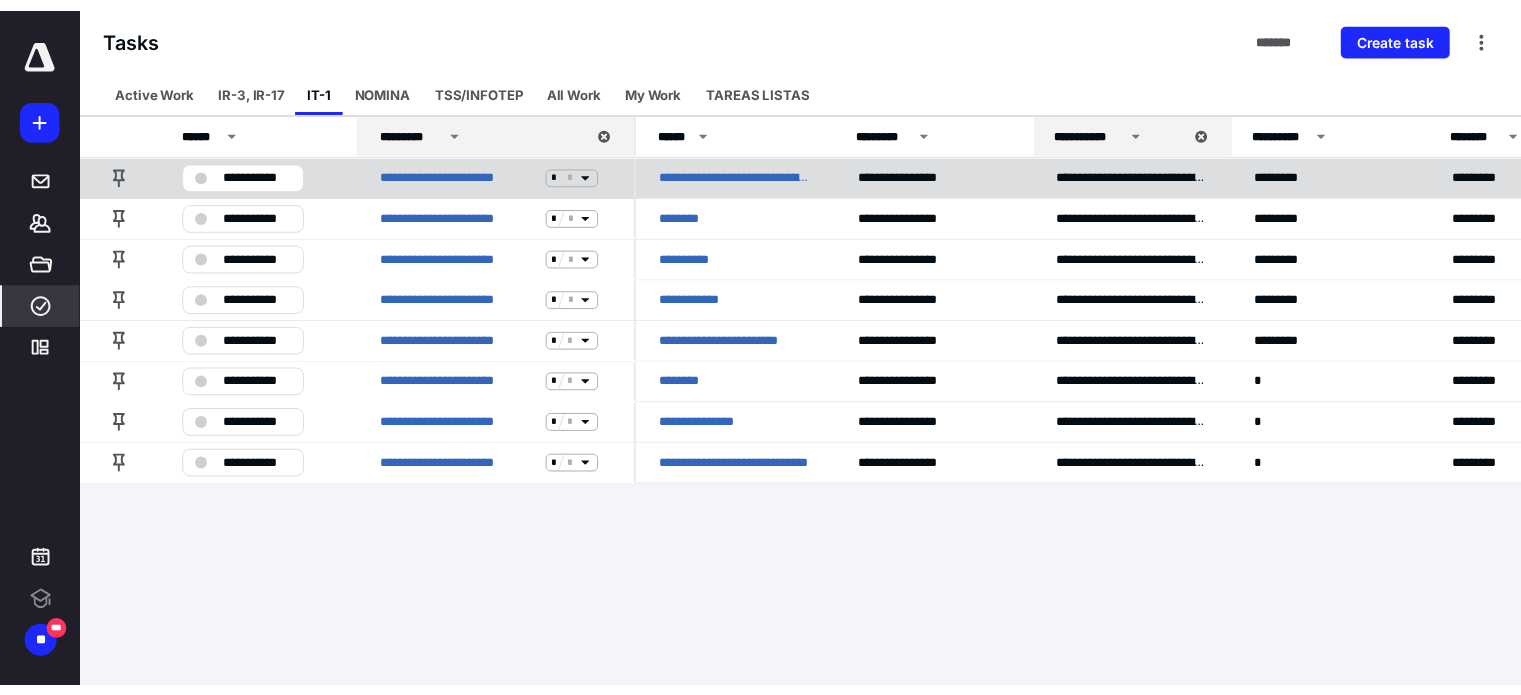 scroll, scrollTop: 0, scrollLeft: 0, axis: both 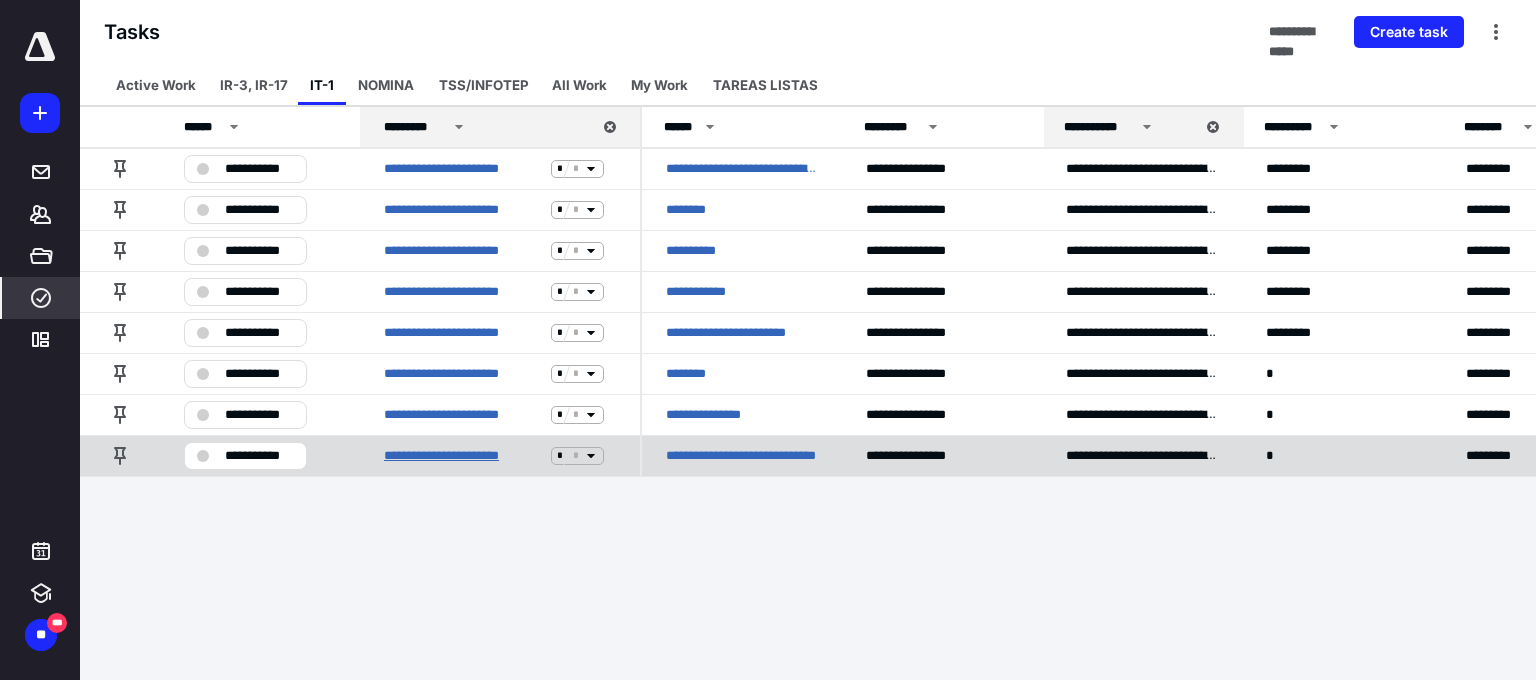 click on "**********" at bounding box center (463, 456) 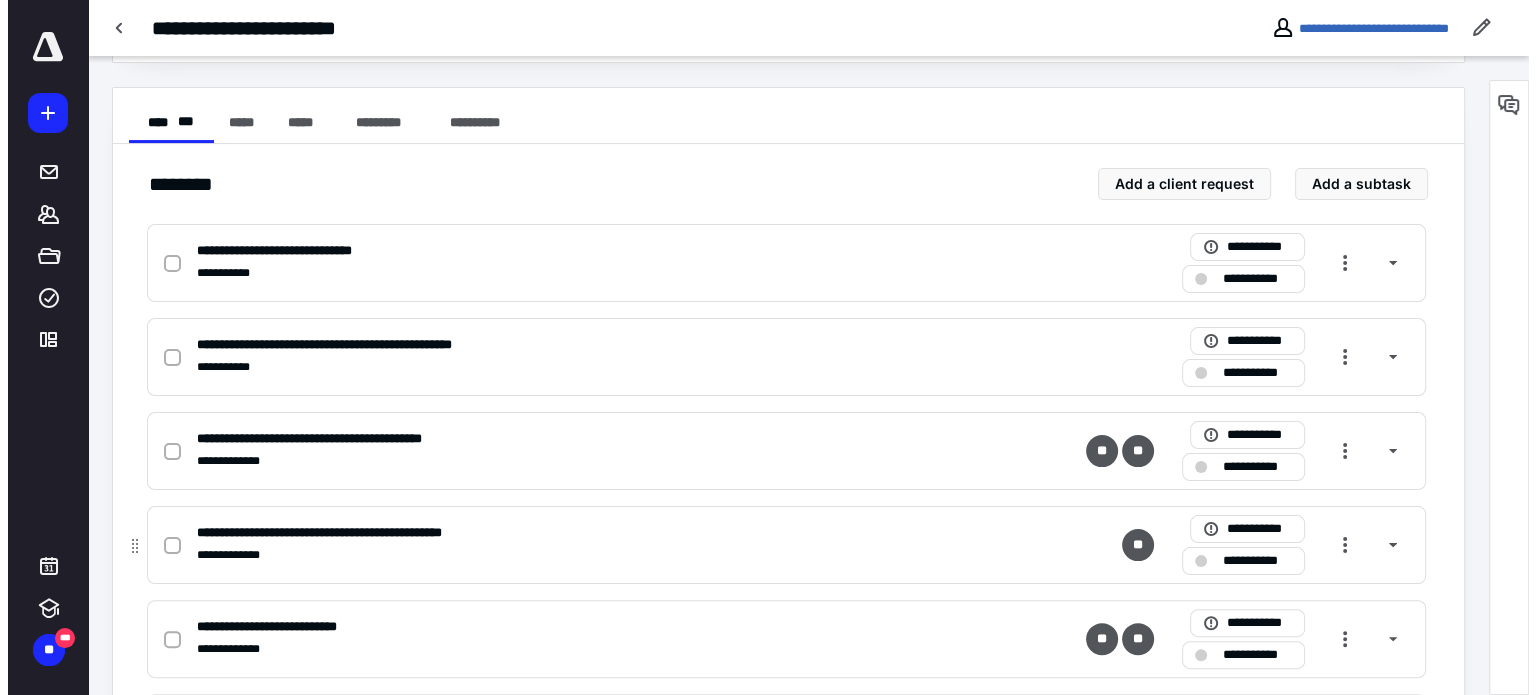 scroll, scrollTop: 400, scrollLeft: 0, axis: vertical 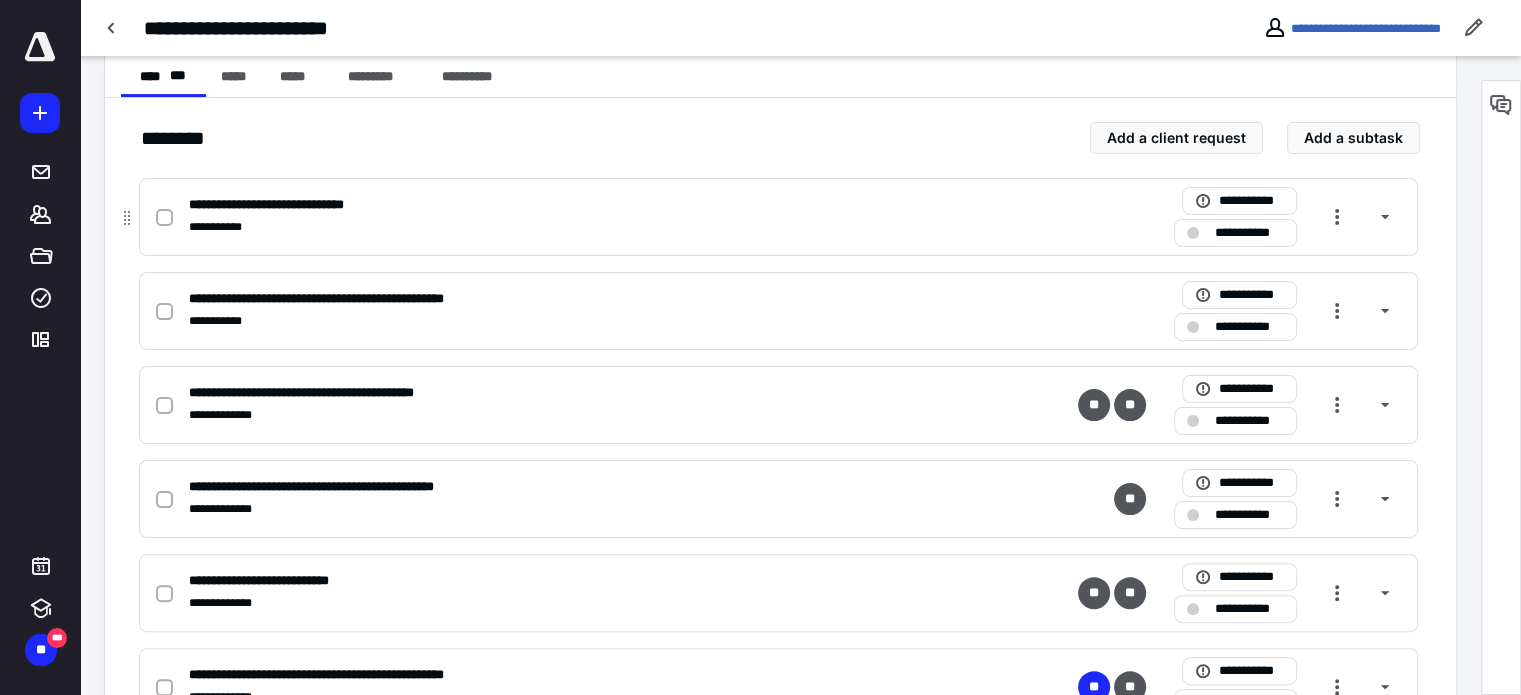 click 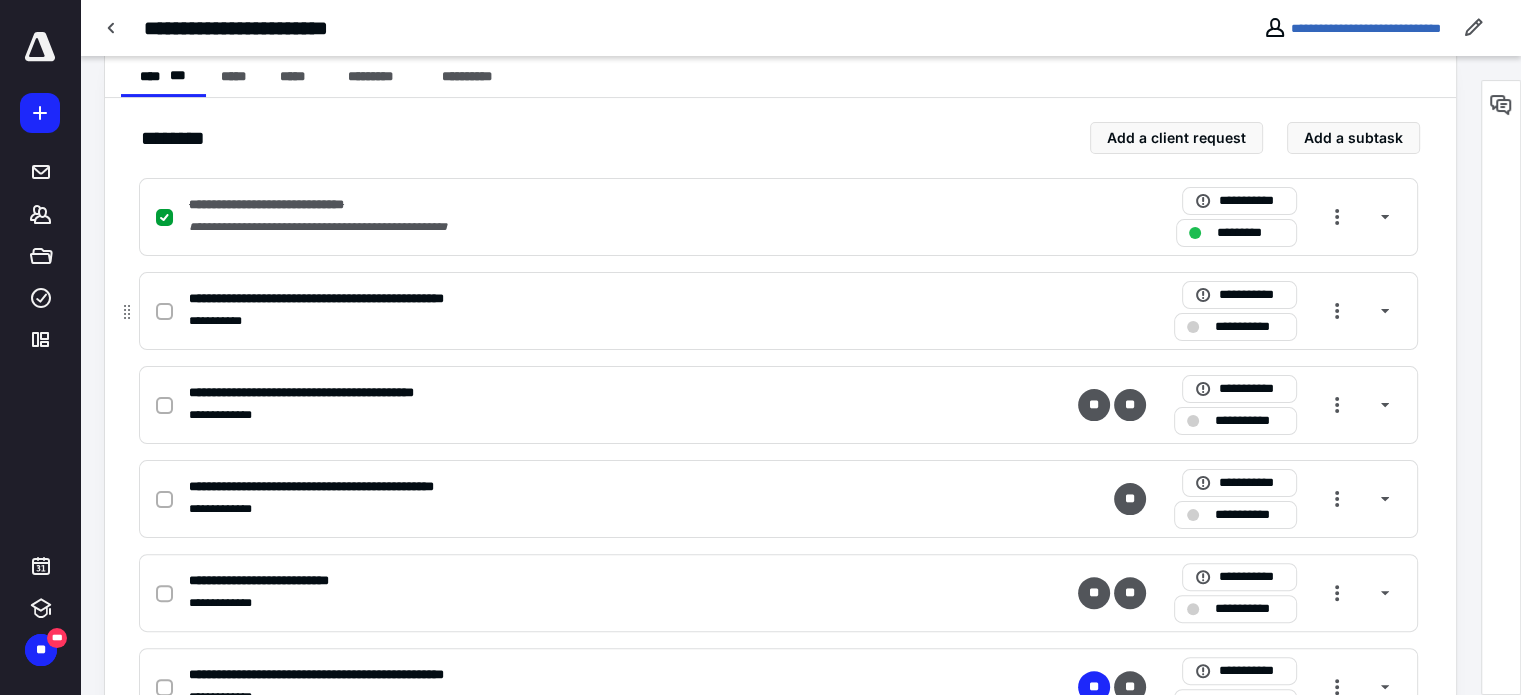 click 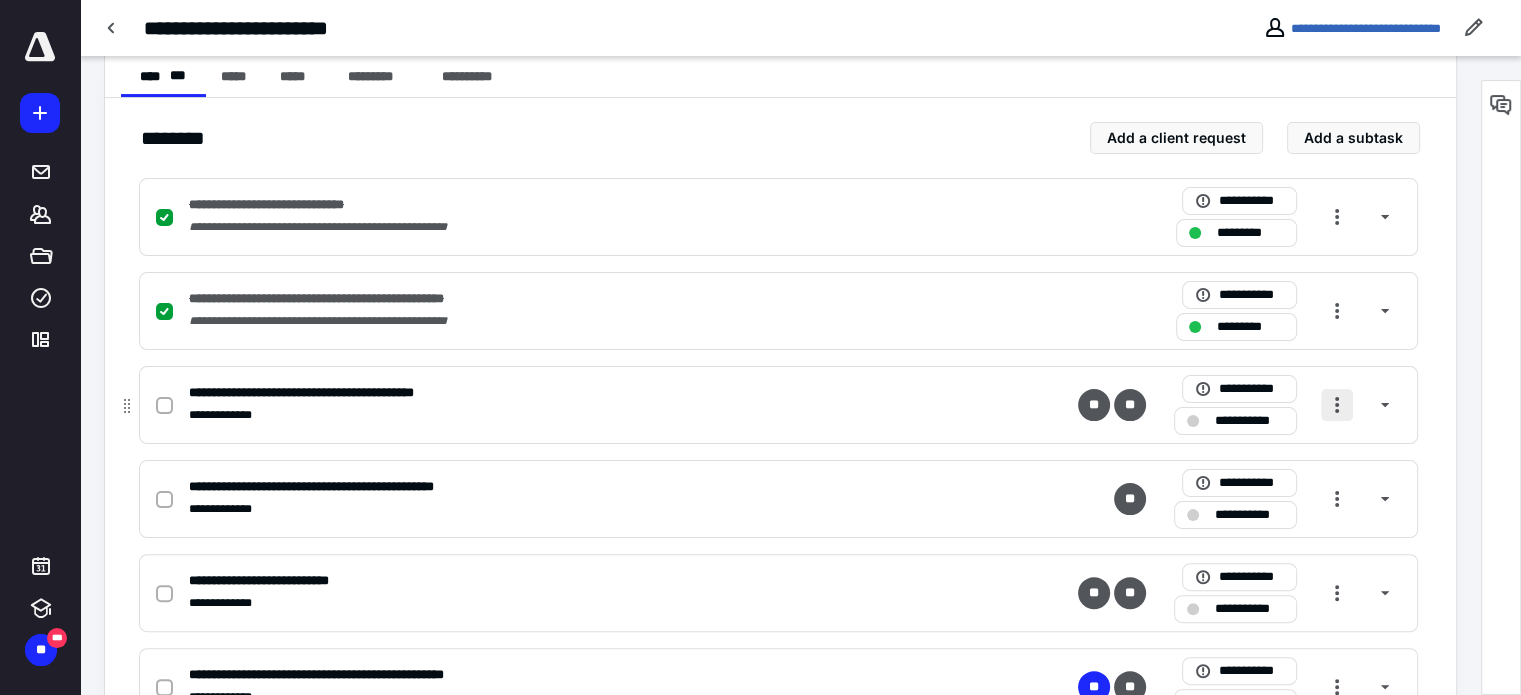 click at bounding box center [1337, 405] 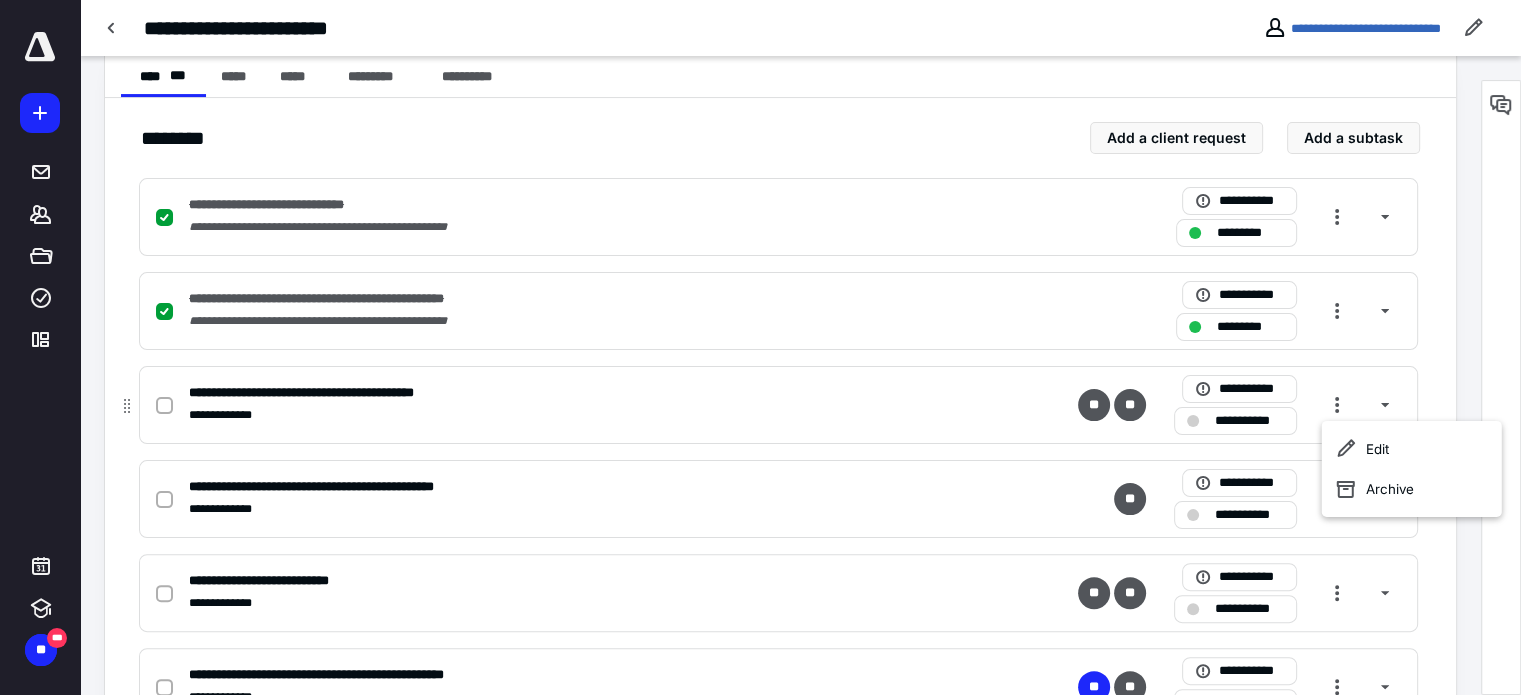 click on "**********" at bounding box center (516, 415) 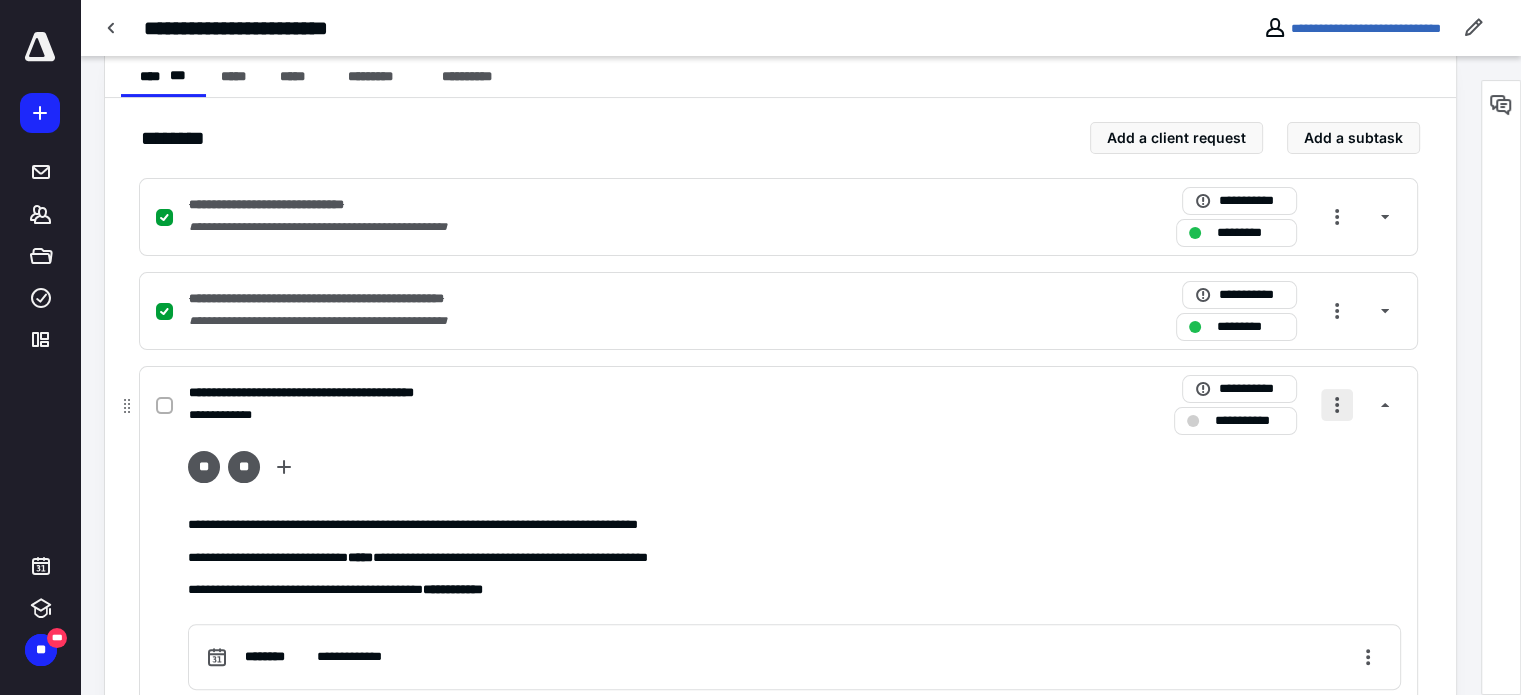 click at bounding box center [1337, 405] 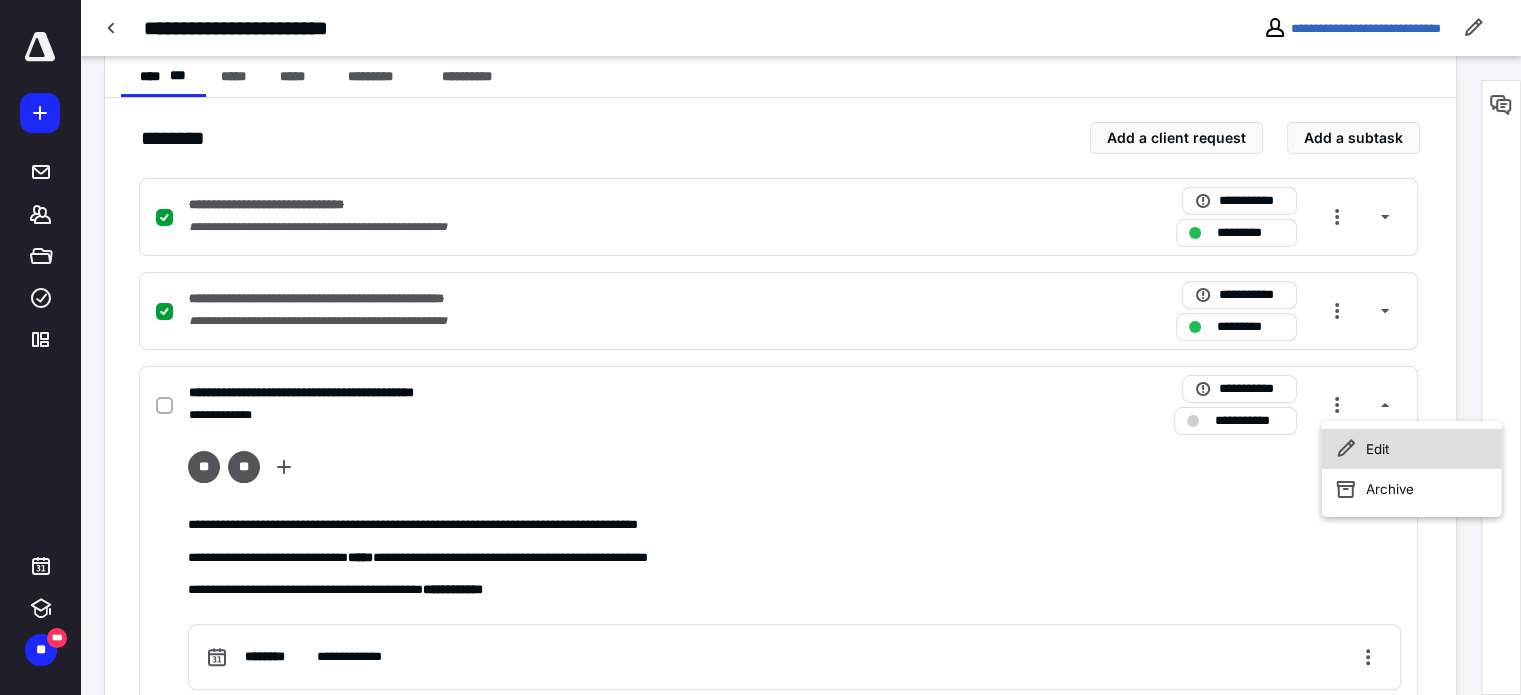 click on "Edit" at bounding box center [1412, 449] 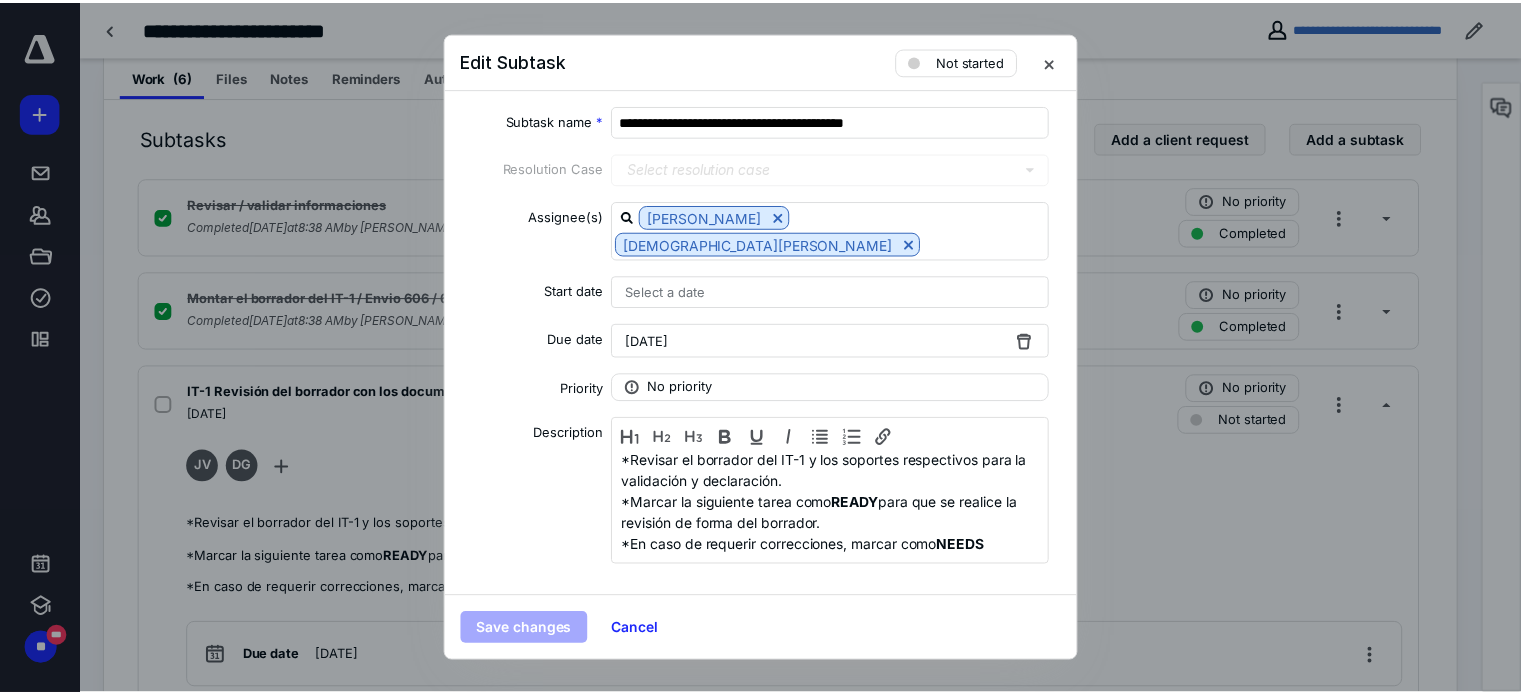 scroll, scrollTop: 0, scrollLeft: 0, axis: both 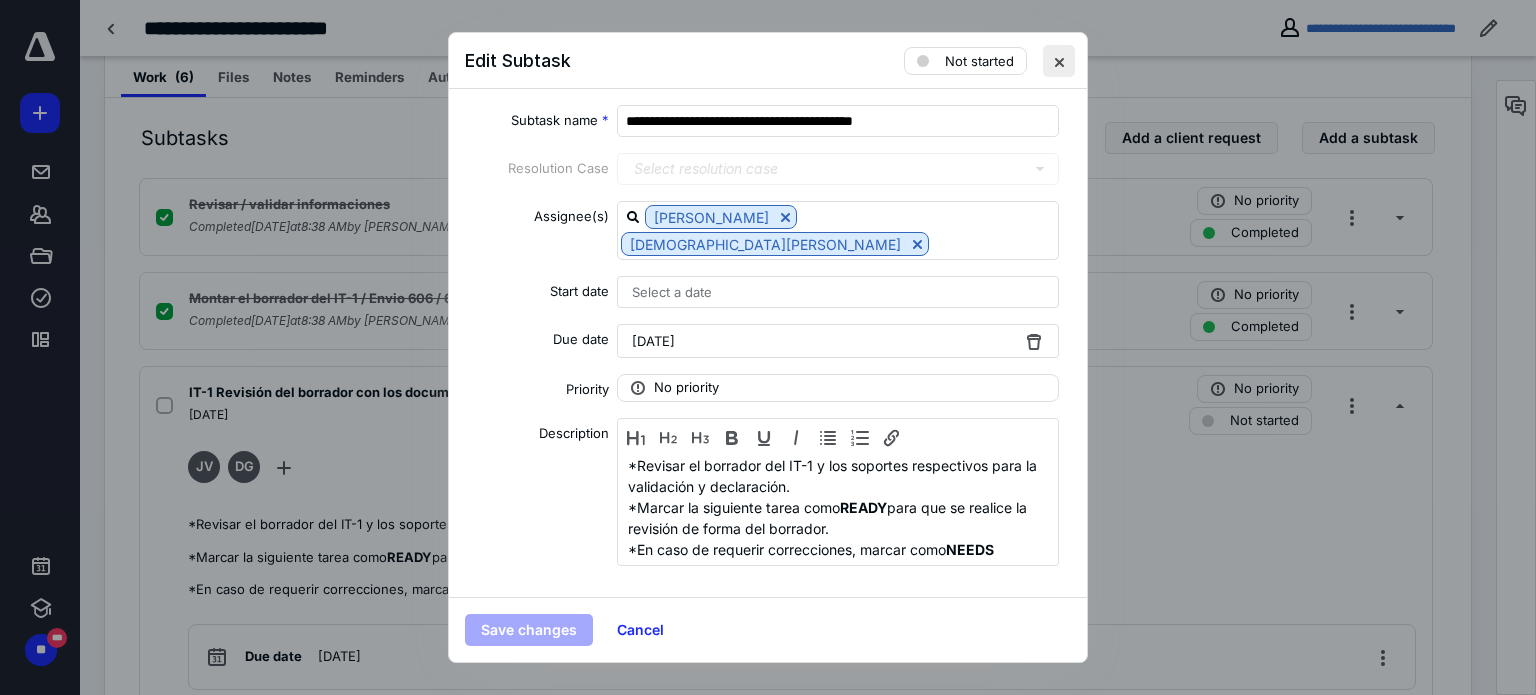 click at bounding box center [1059, 61] 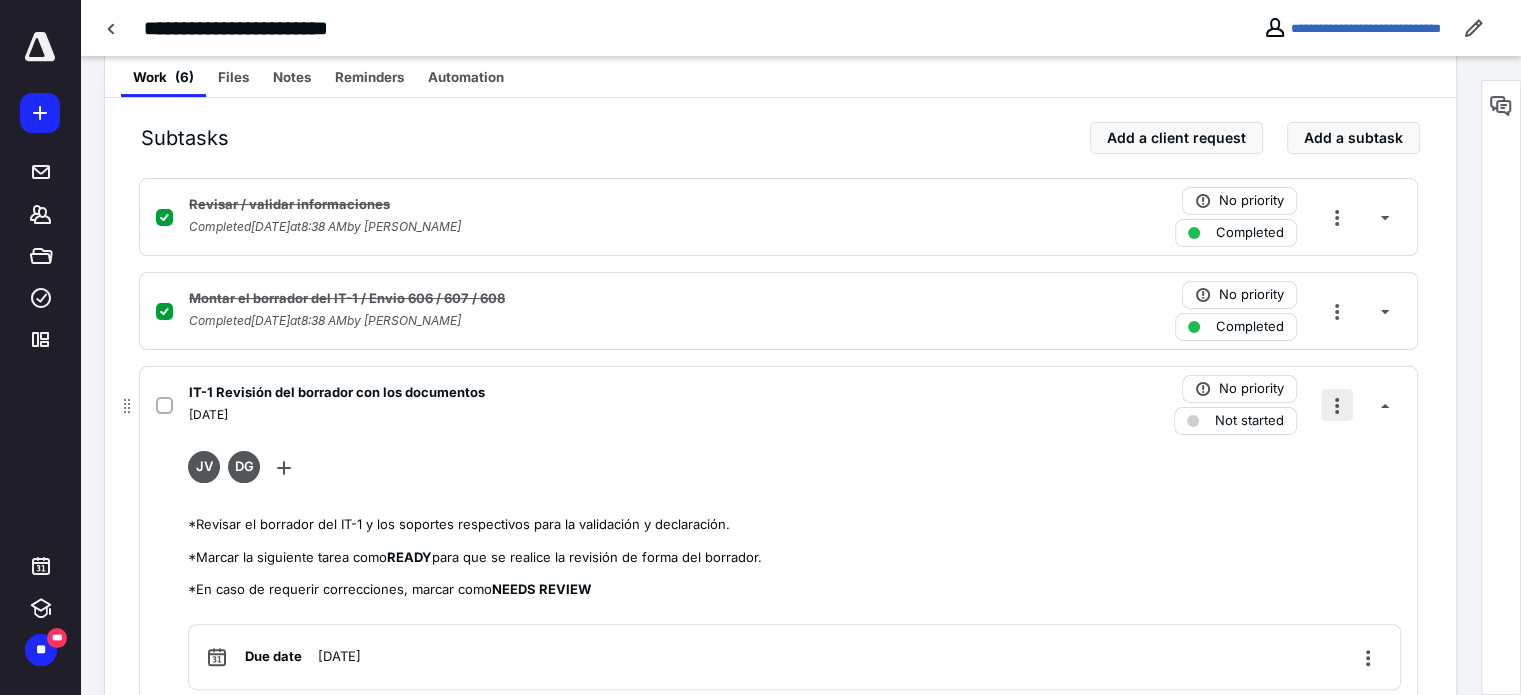 click at bounding box center [1337, 405] 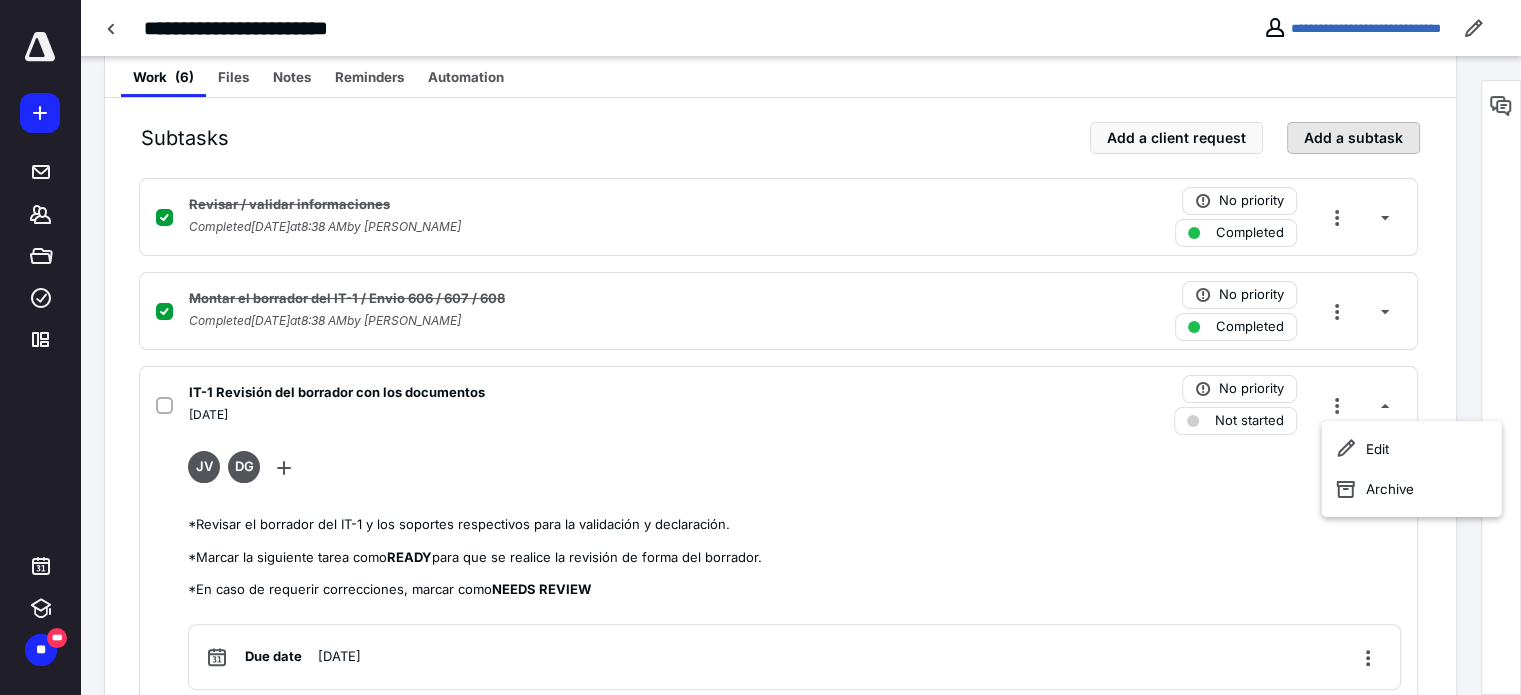 click on "Add a subtask" at bounding box center (1353, 138) 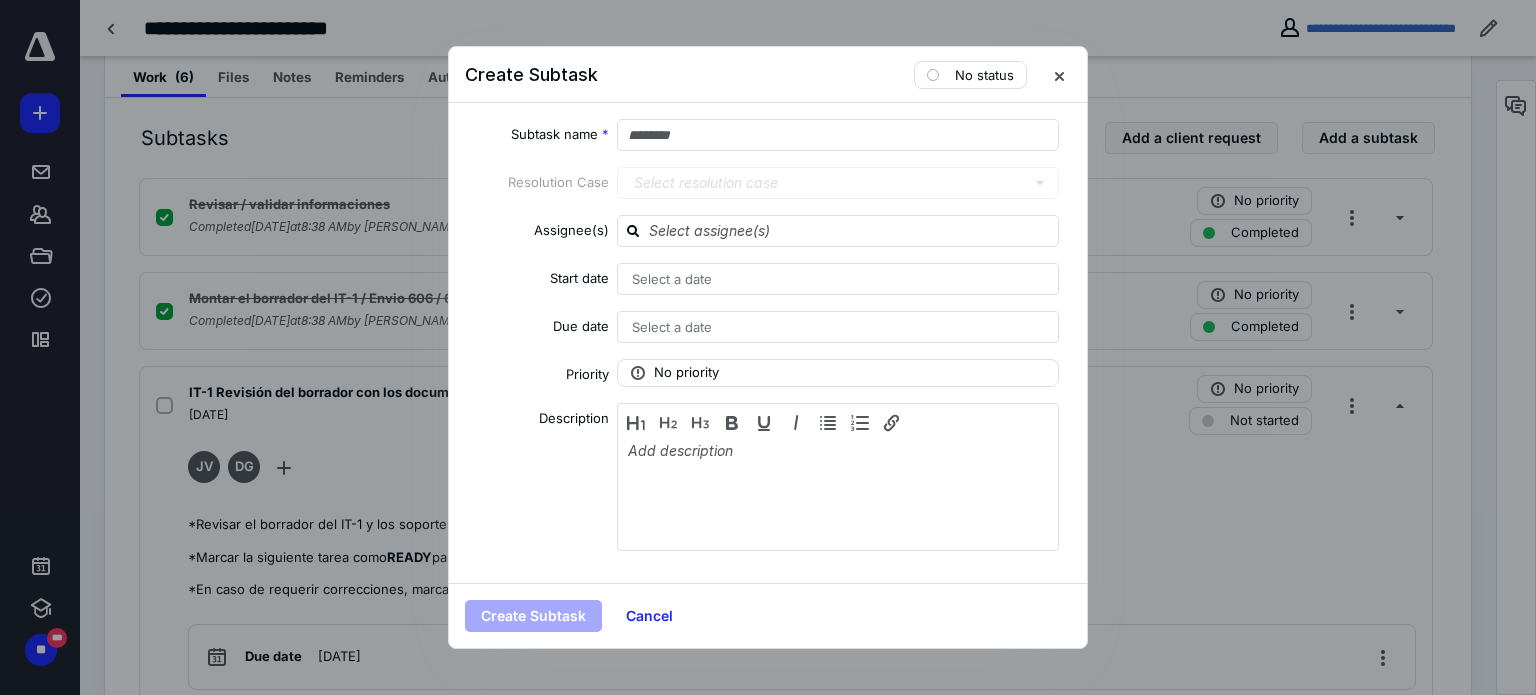 click on "Select resolution case" at bounding box center [706, 183] 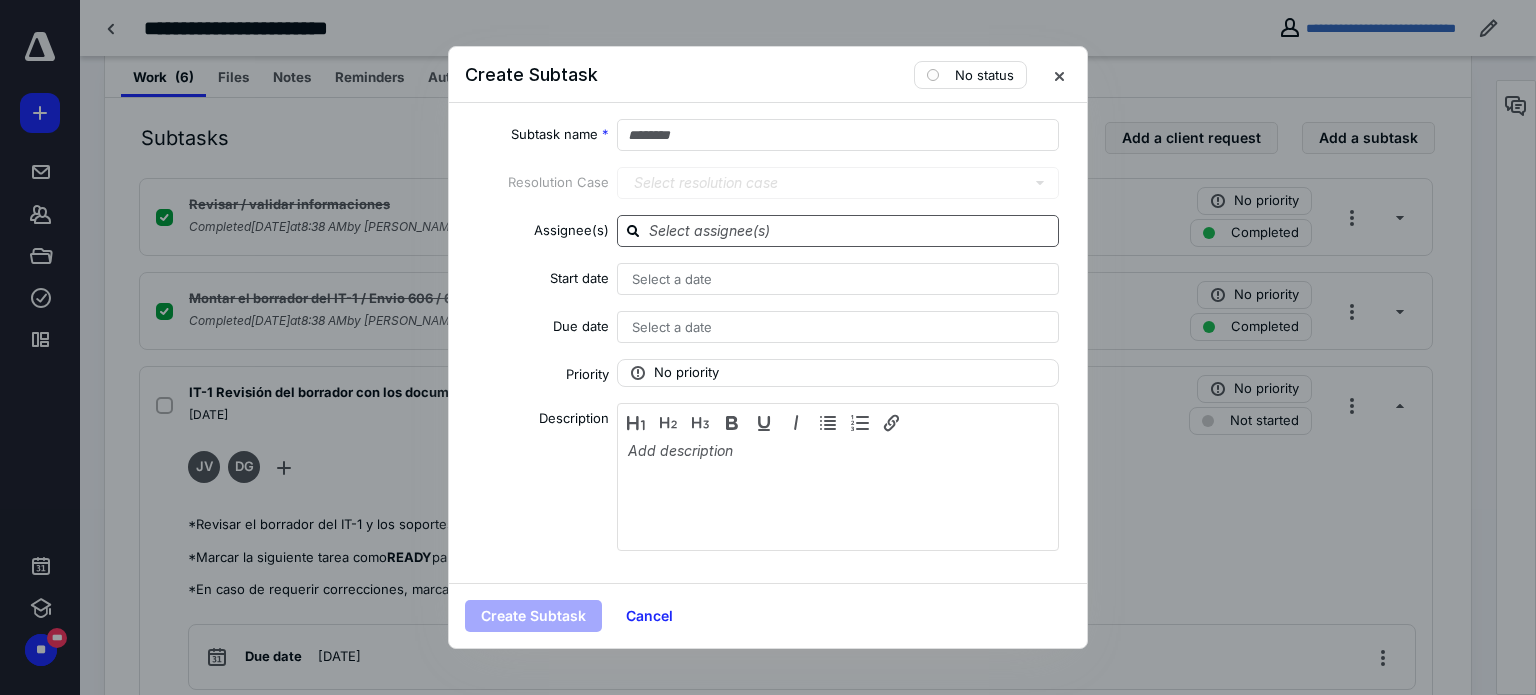 click at bounding box center [850, 230] 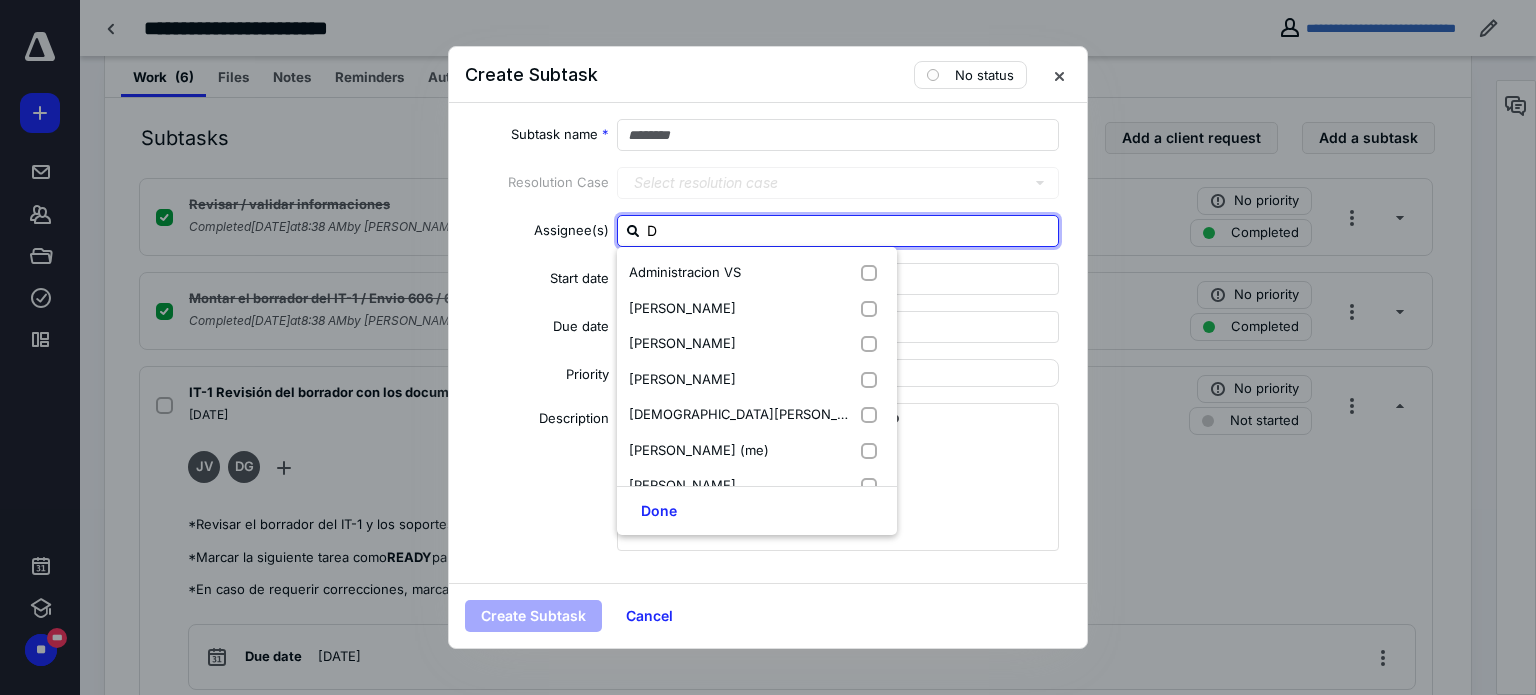 type on "DI" 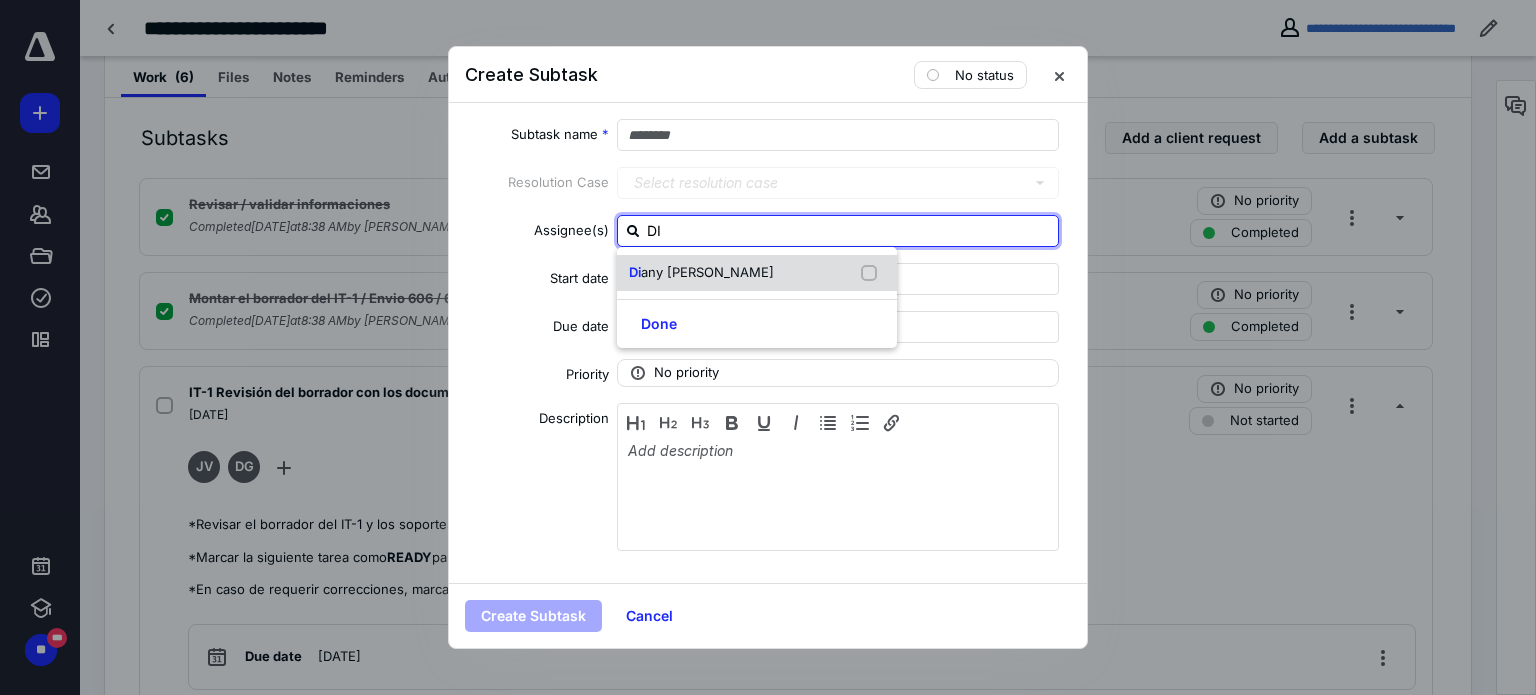 click at bounding box center [873, 273] 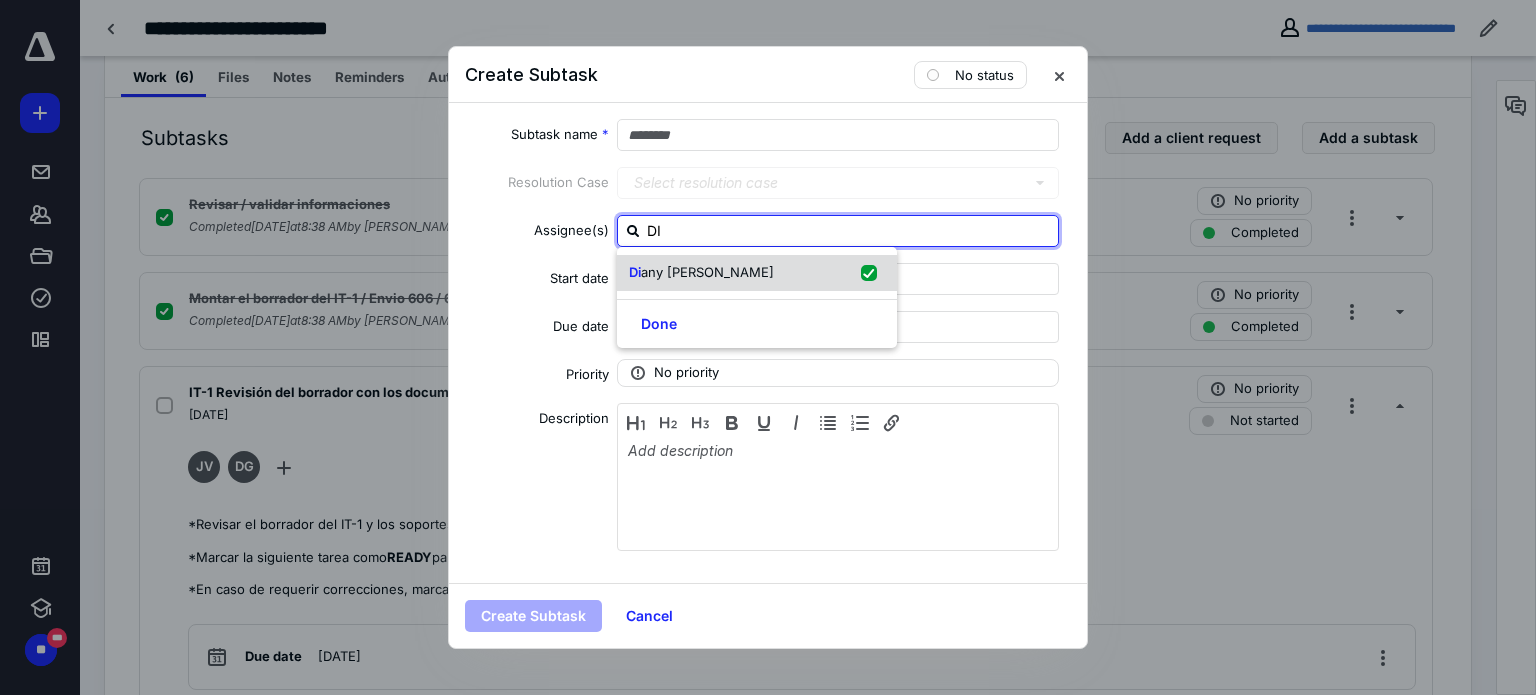 checkbox on "true" 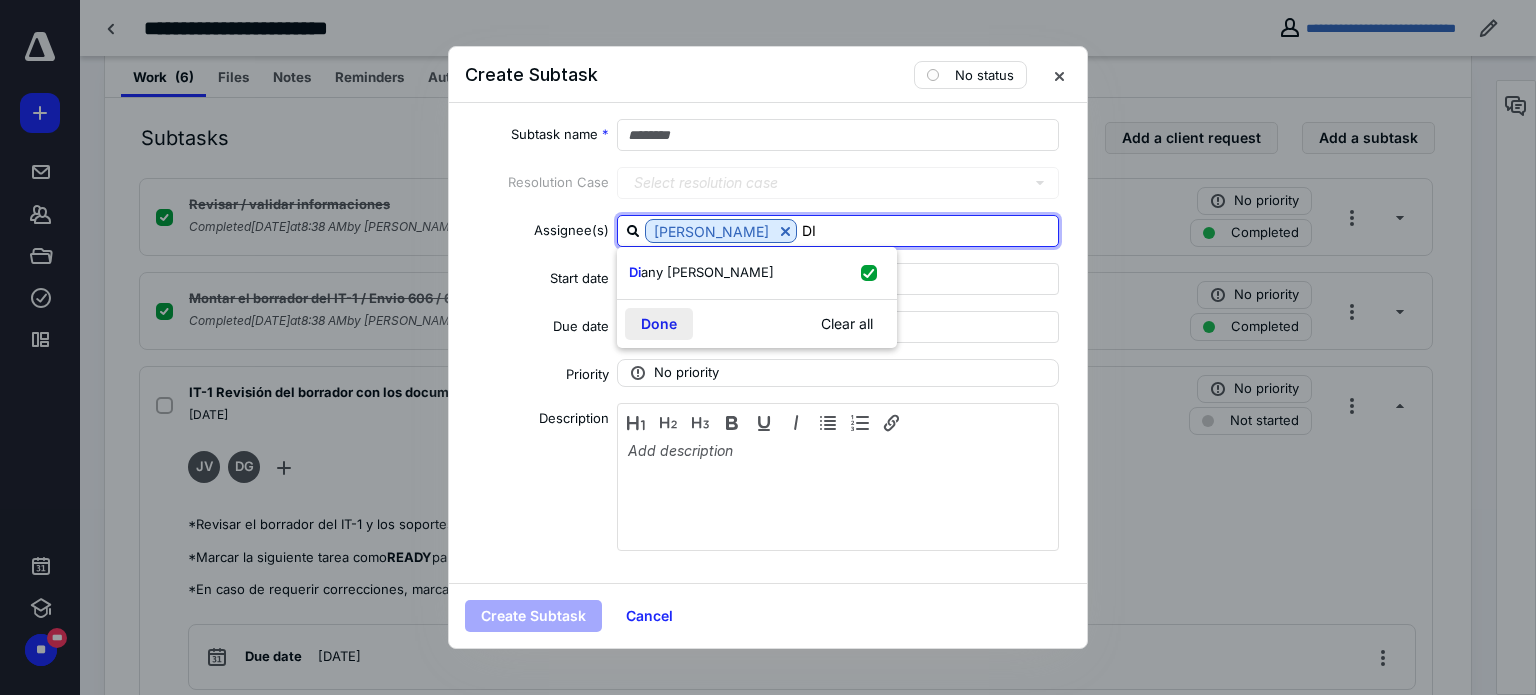 type on "DI" 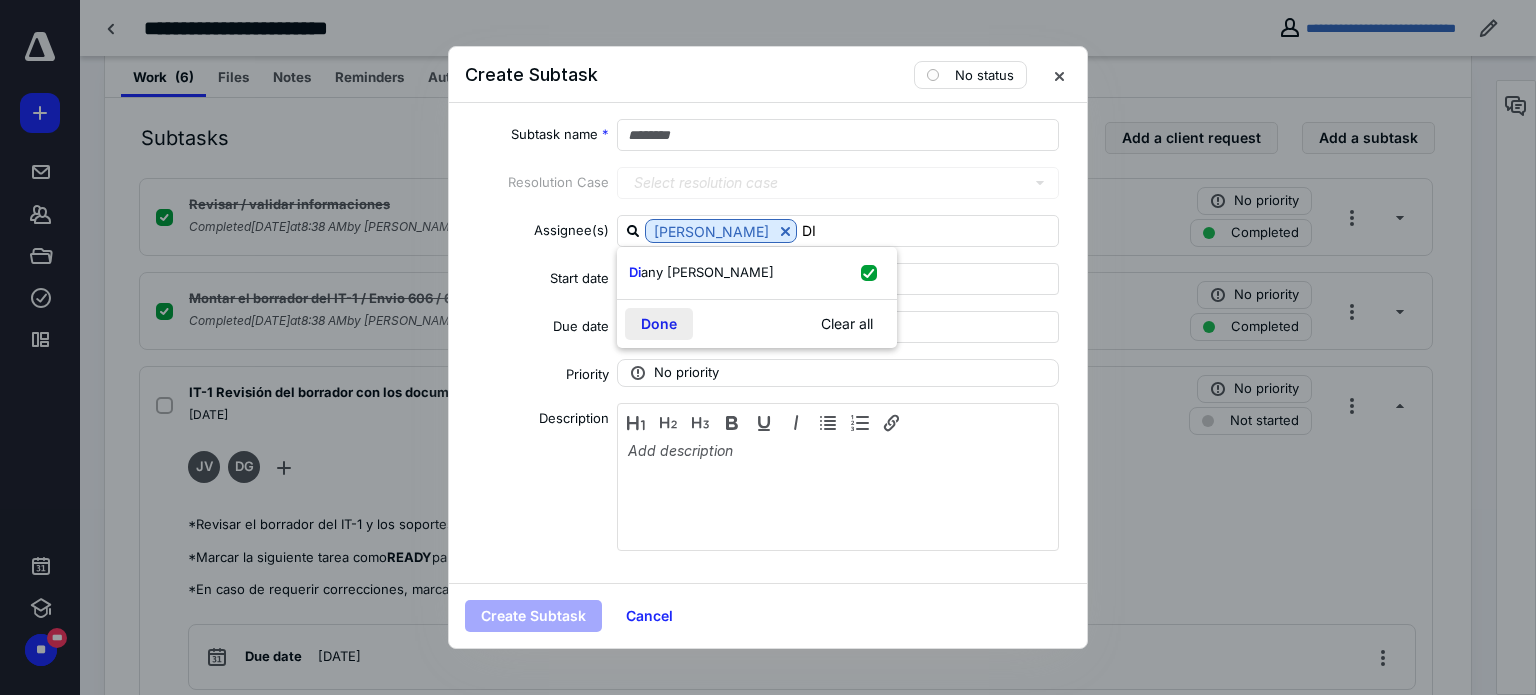 click on "Done" at bounding box center [659, 324] 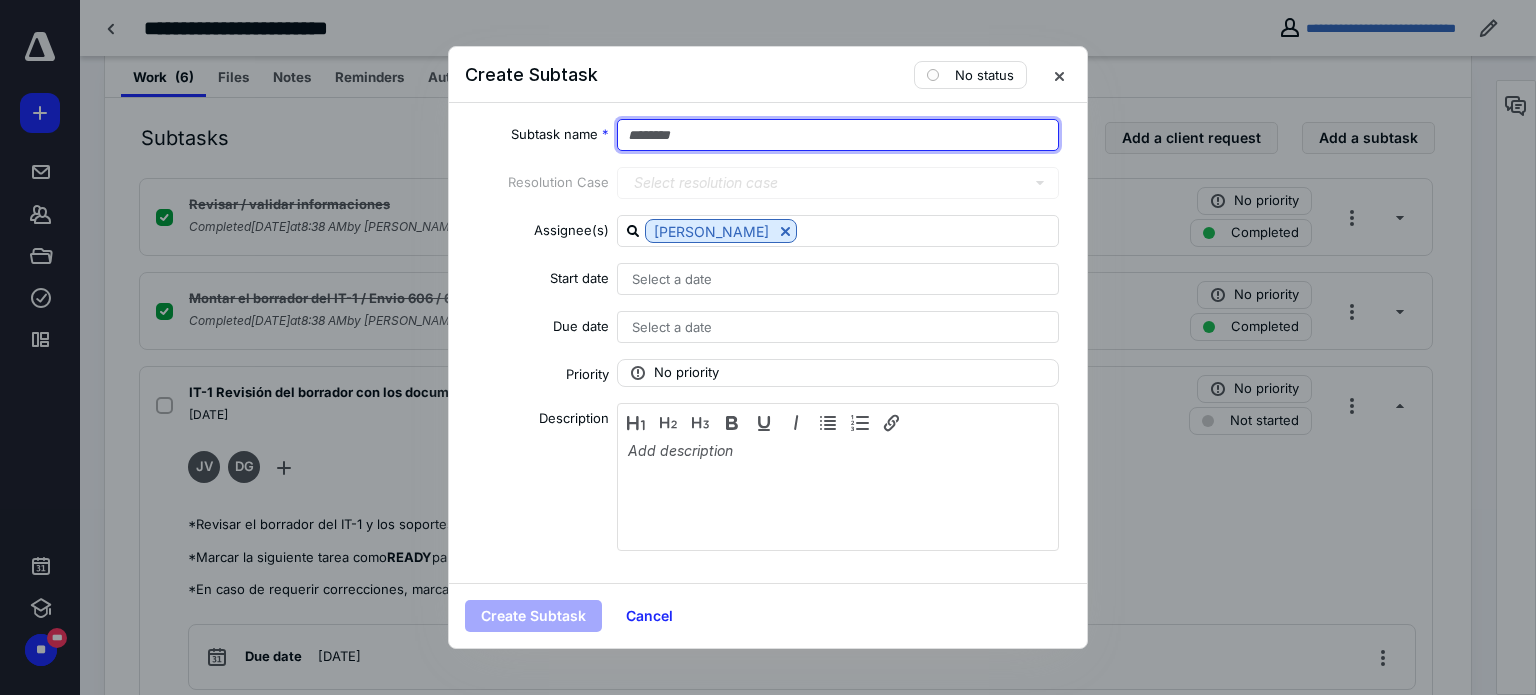 click at bounding box center (838, 135) 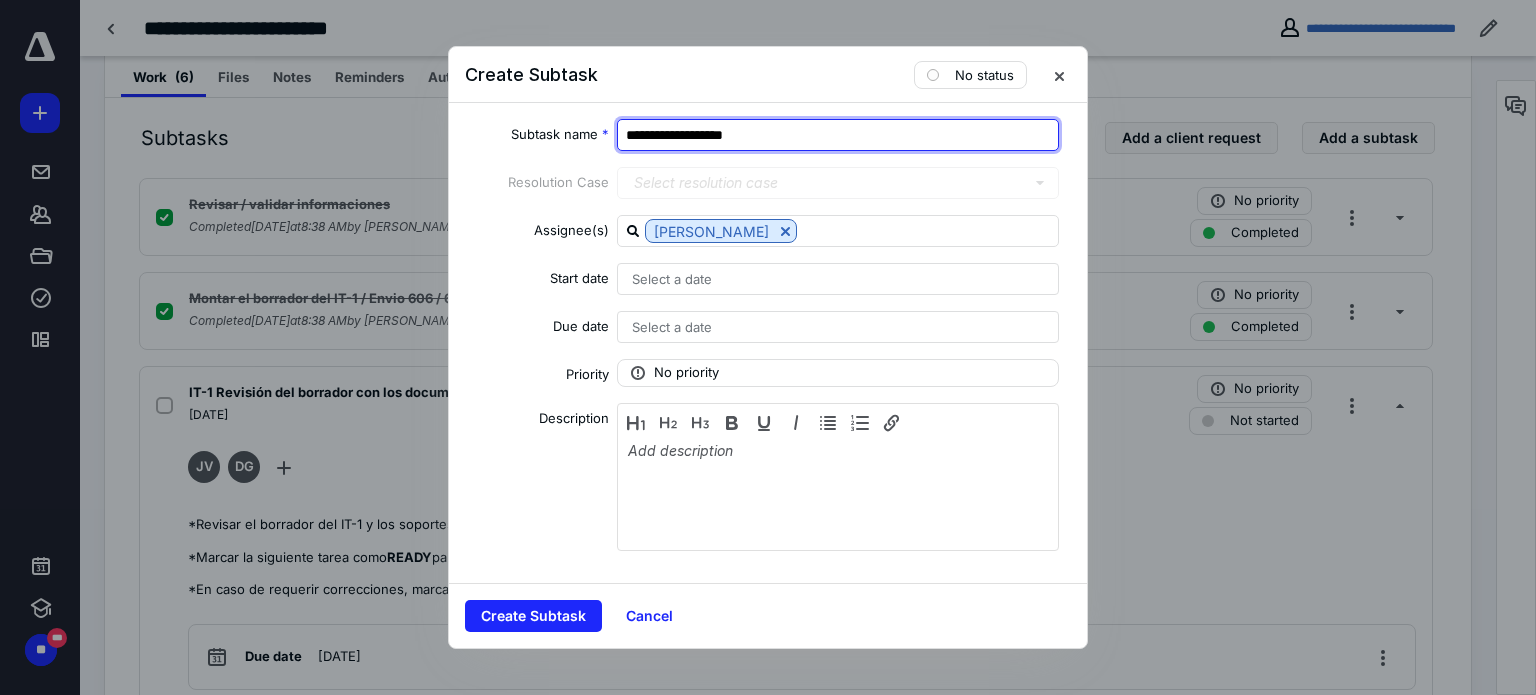 type on "**********" 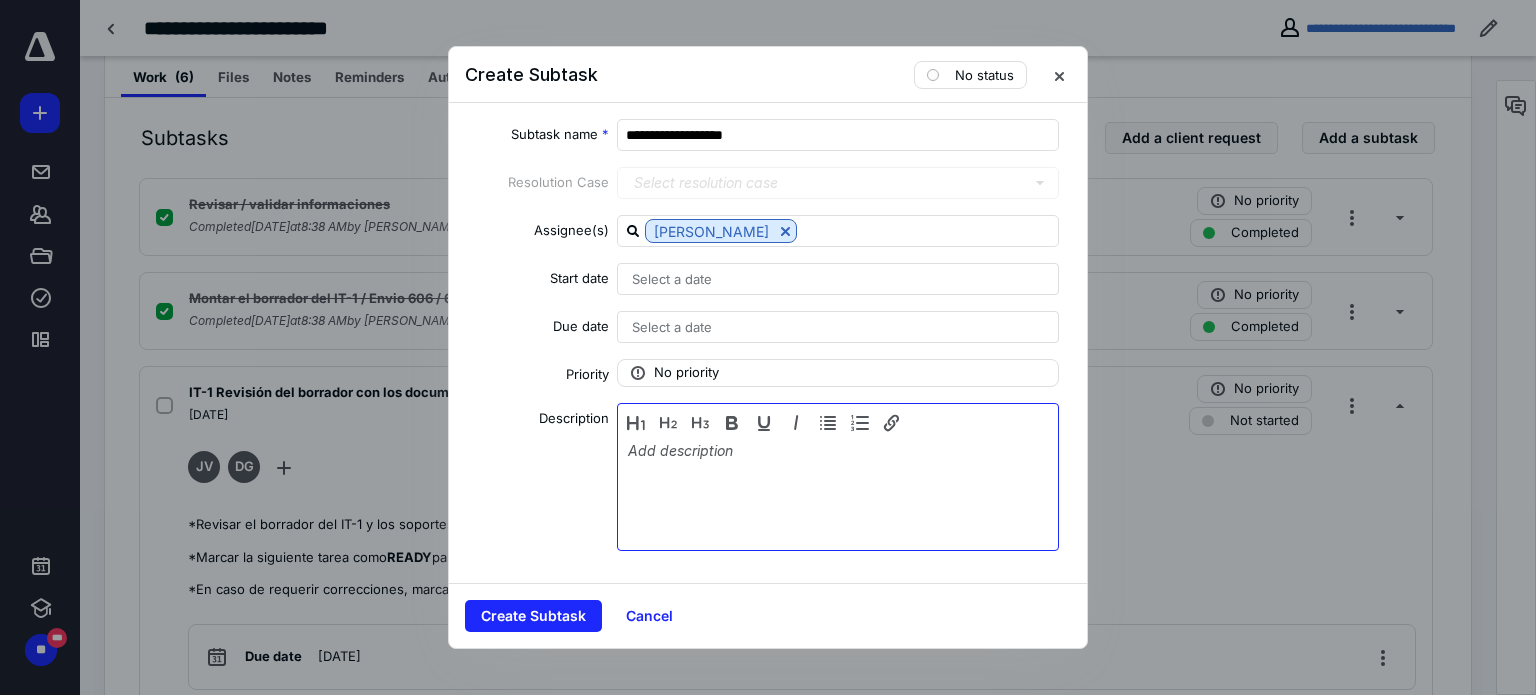 click at bounding box center (838, 492) 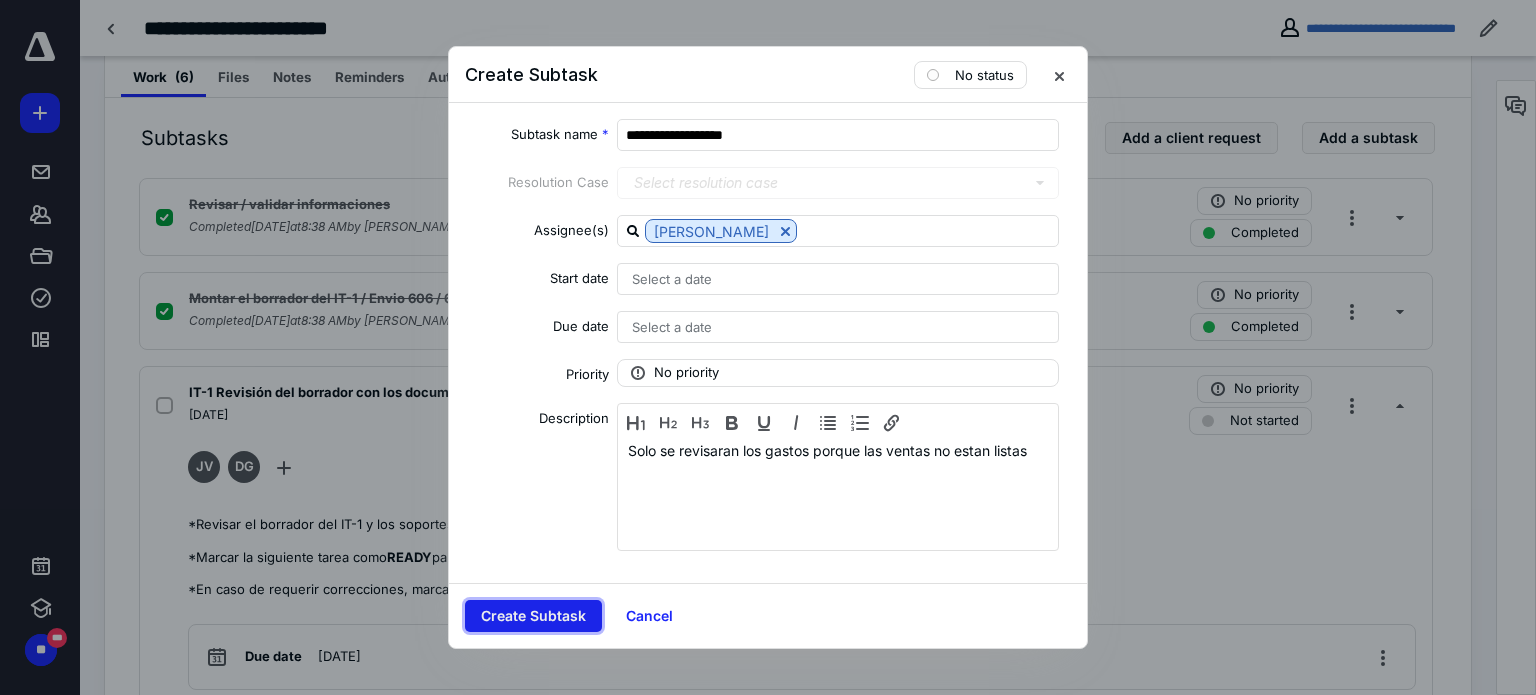 click on "Create Subtask" at bounding box center (533, 616) 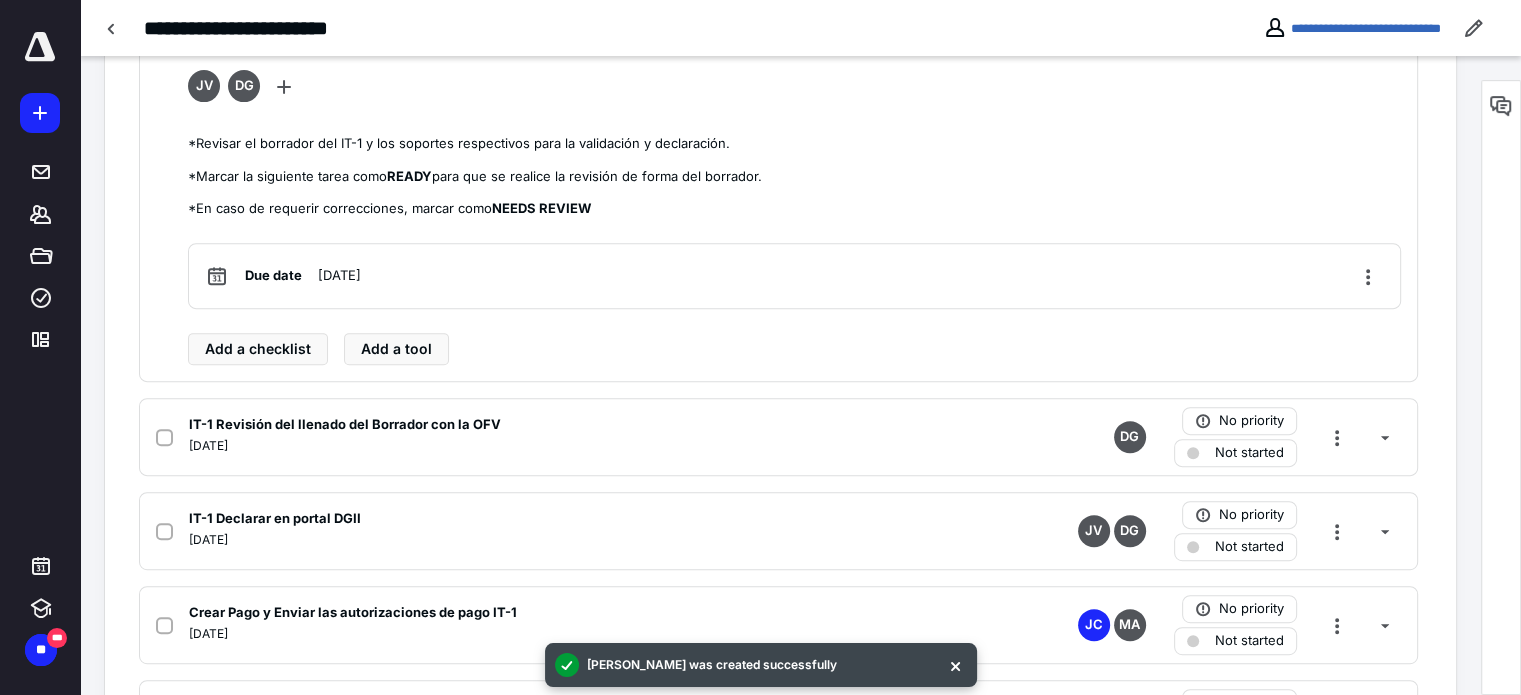 scroll, scrollTop: 891, scrollLeft: 0, axis: vertical 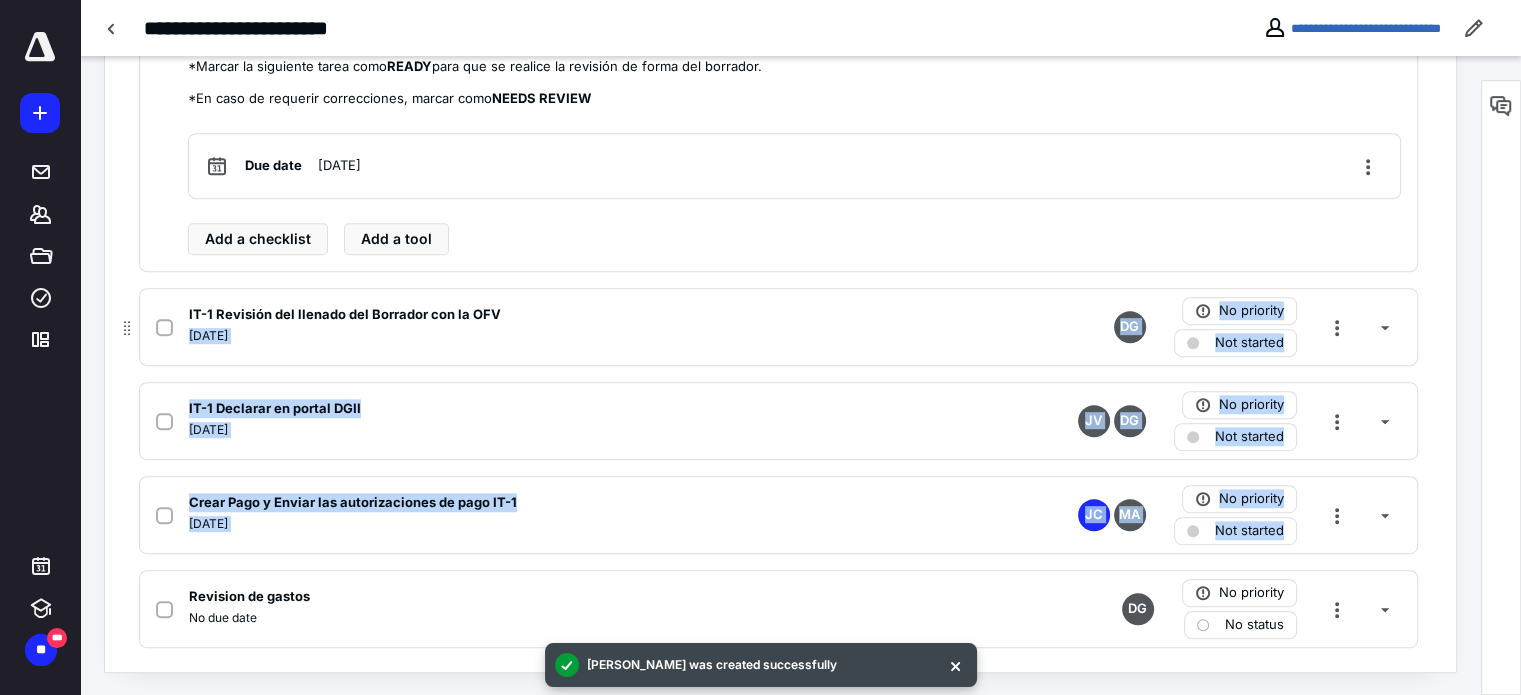 drag, startPoint x: 162, startPoint y: 640, endPoint x: 190, endPoint y: 338, distance: 303.29523 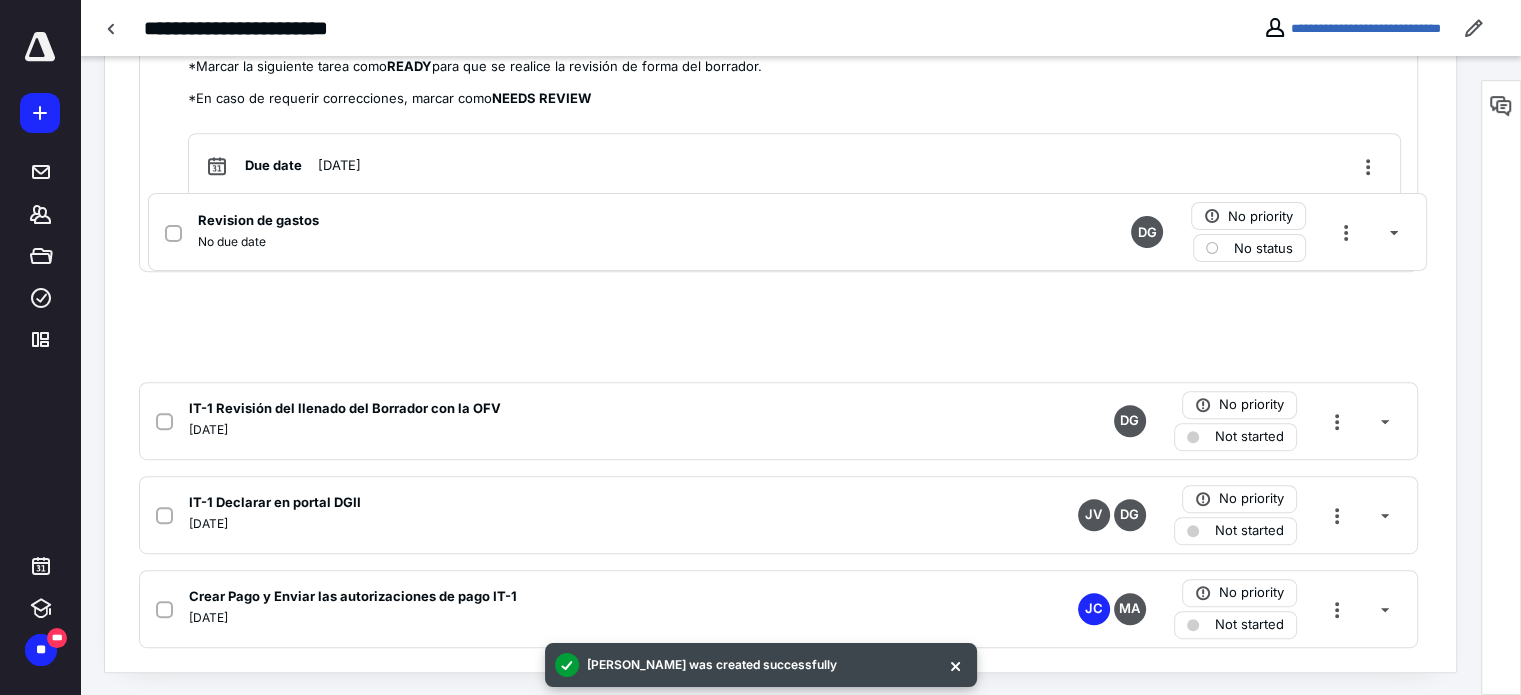 drag, startPoint x: 123, startPoint y: 608, endPoint x: 135, endPoint y: 224, distance: 384.18747 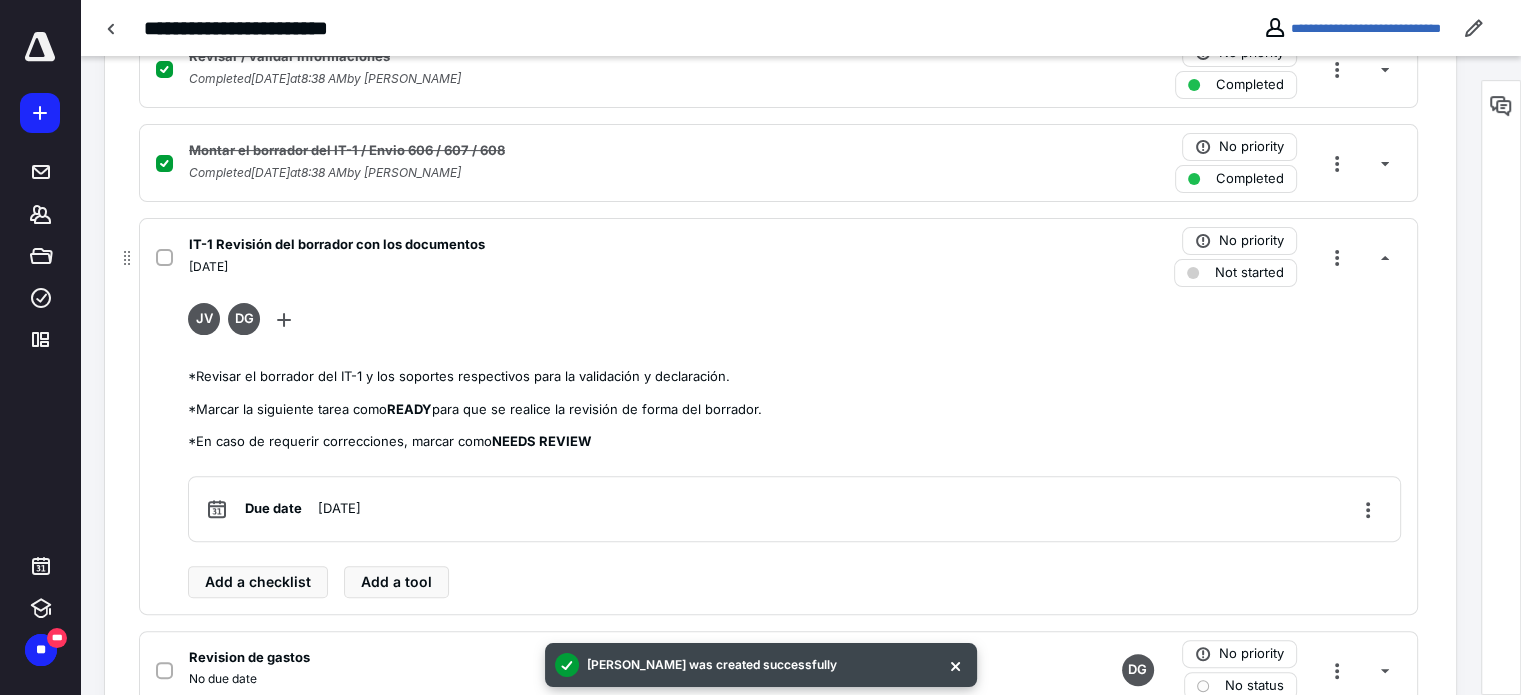 scroll, scrollTop: 491, scrollLeft: 0, axis: vertical 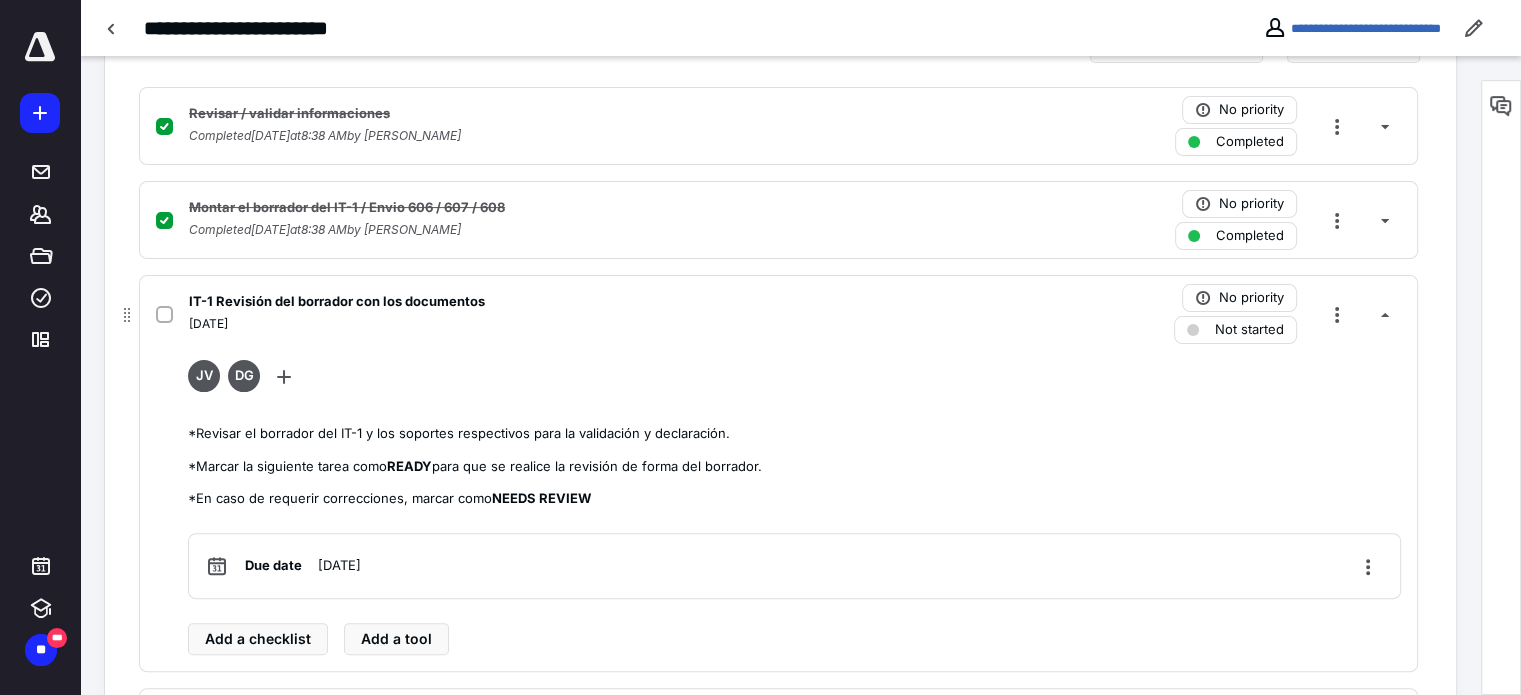 click at bounding box center [127, 473] 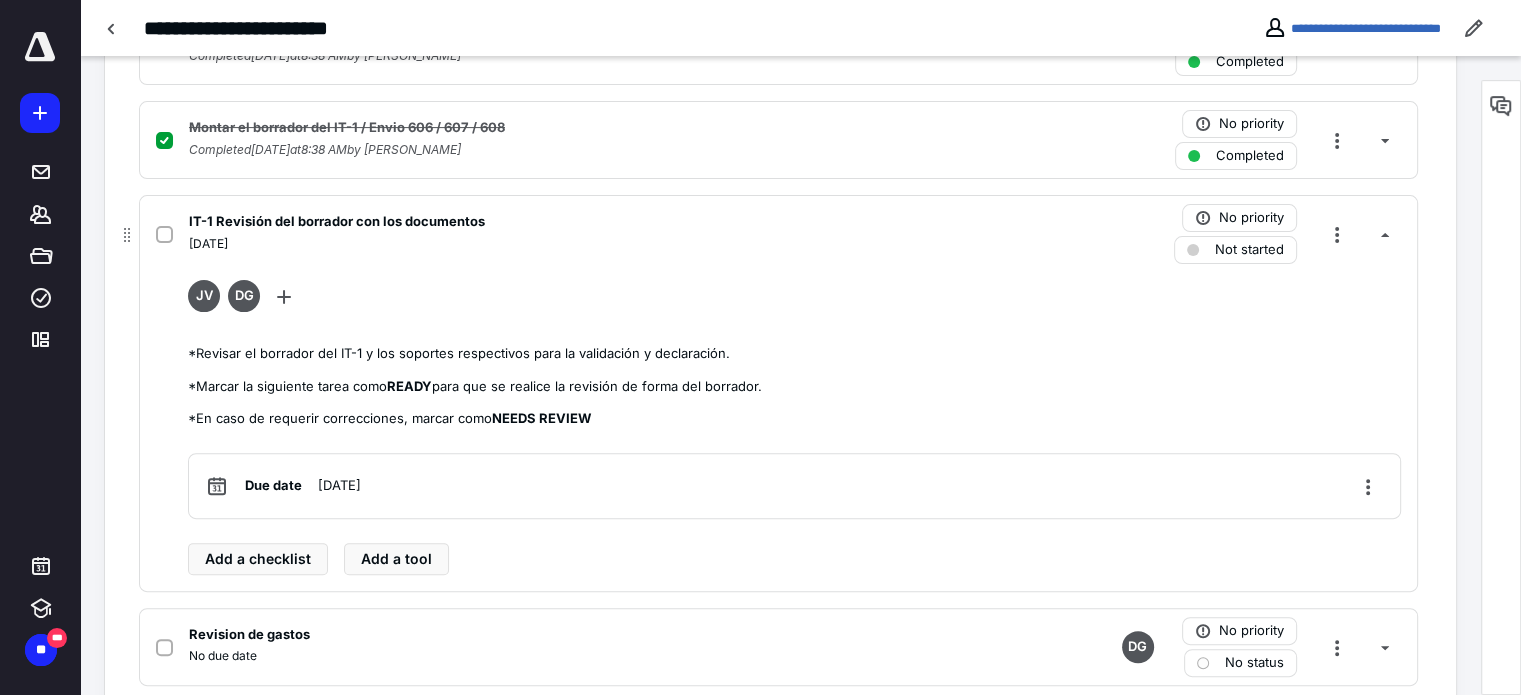 scroll, scrollTop: 691, scrollLeft: 0, axis: vertical 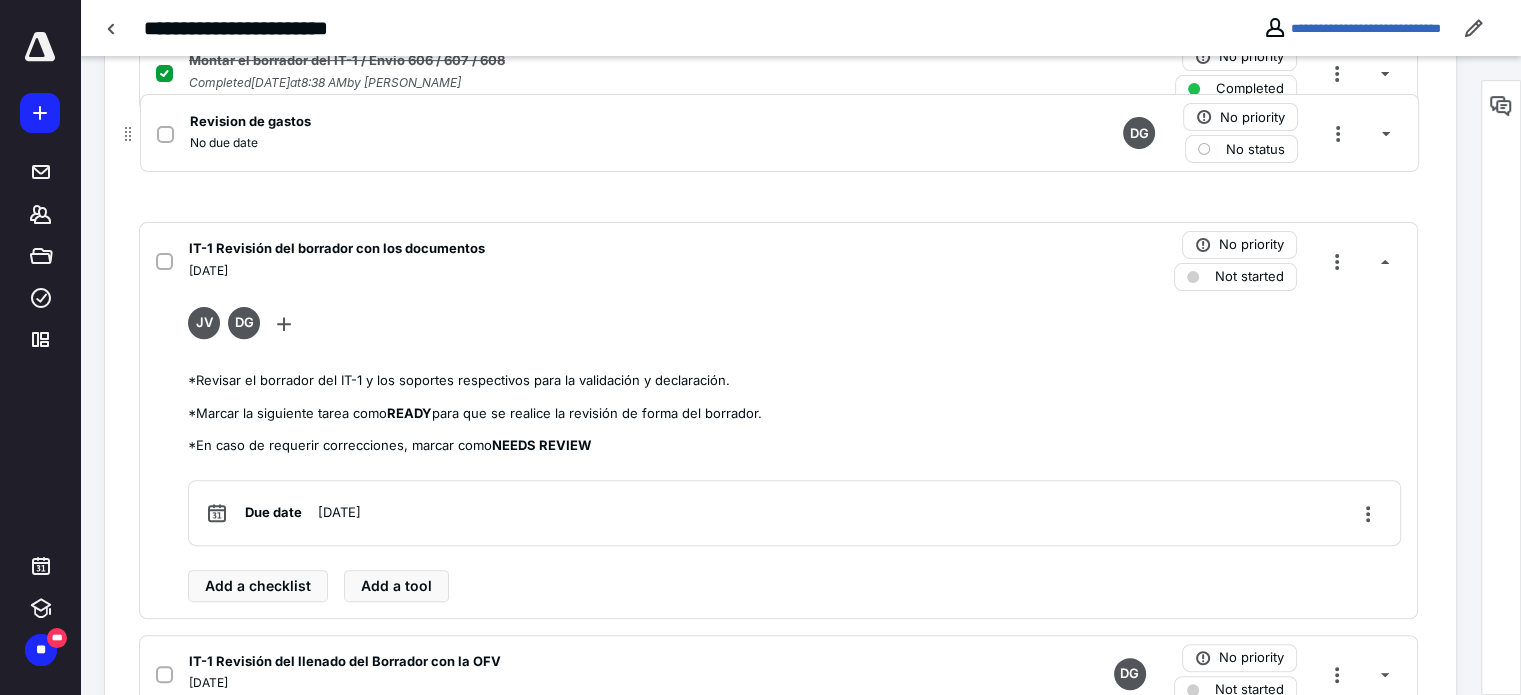drag, startPoint x: 126, startPoint y: 541, endPoint x: 129, endPoint y: 143, distance: 398.0113 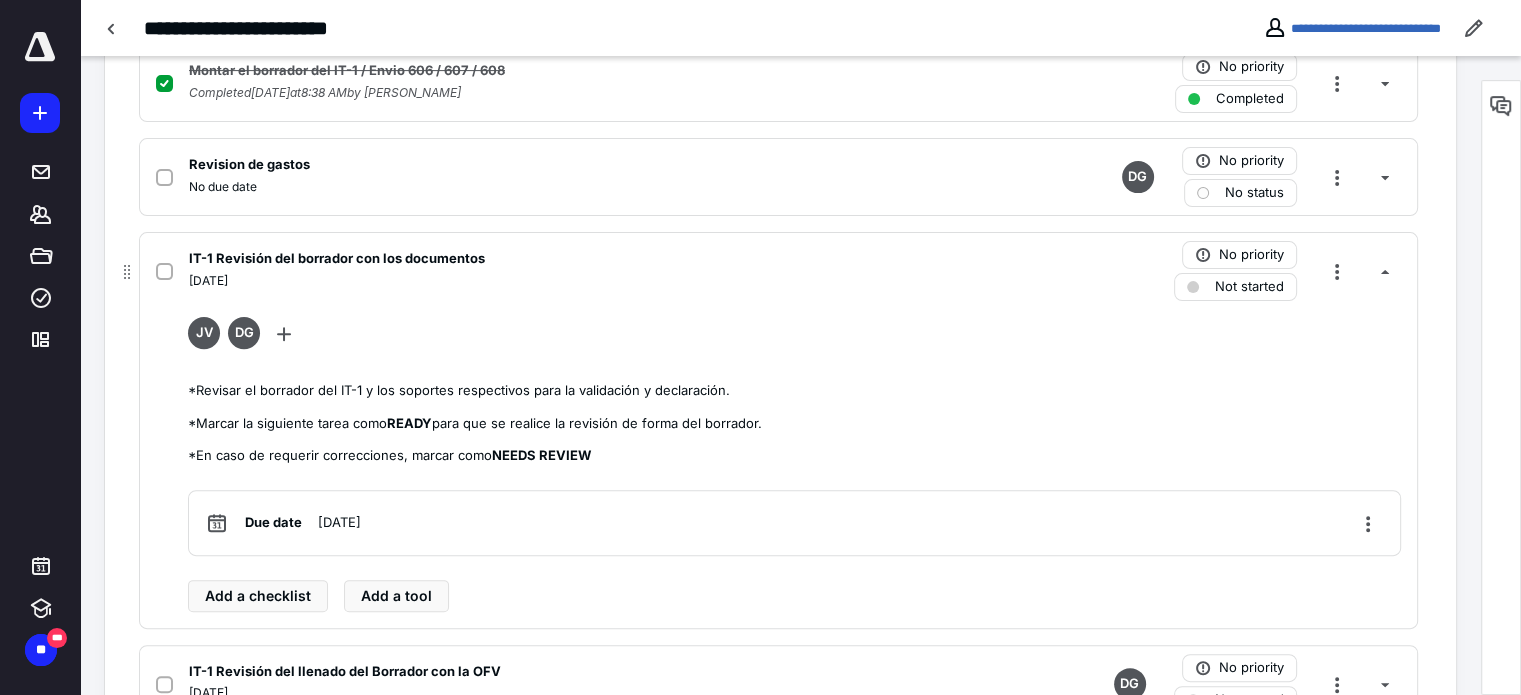 click on "IT-1 Revisión del borrador con los documentos" at bounding box center [337, 259] 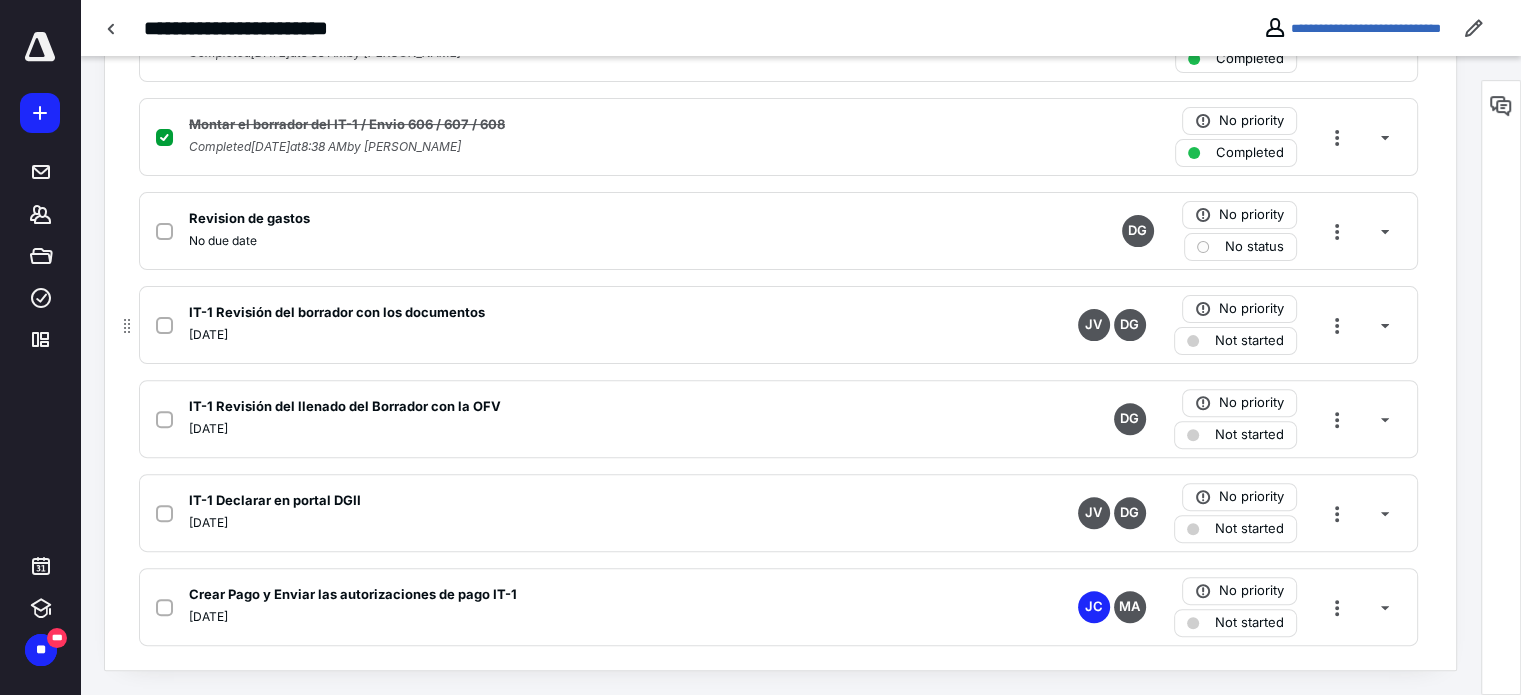 scroll, scrollTop: 573, scrollLeft: 0, axis: vertical 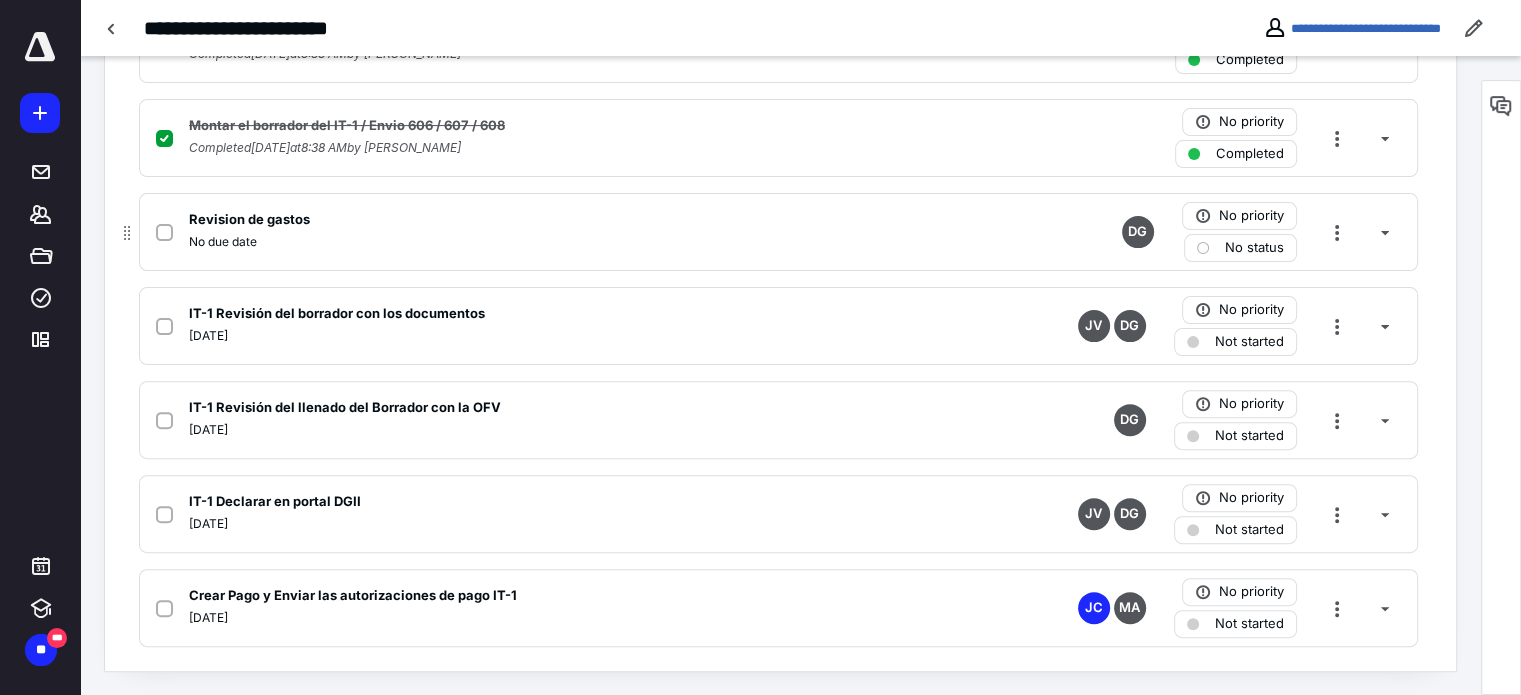 click on "Revision de gastos" at bounding box center [249, 220] 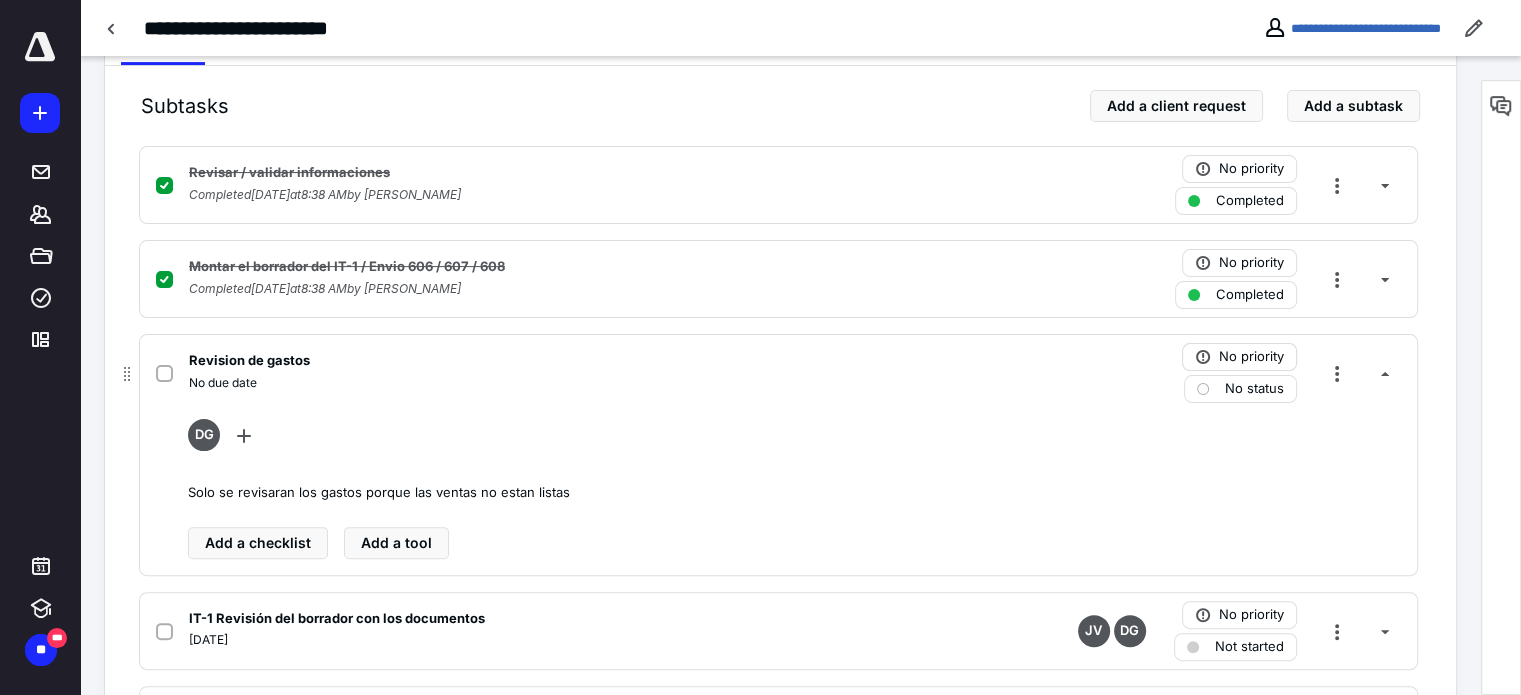 scroll, scrollTop: 428, scrollLeft: 0, axis: vertical 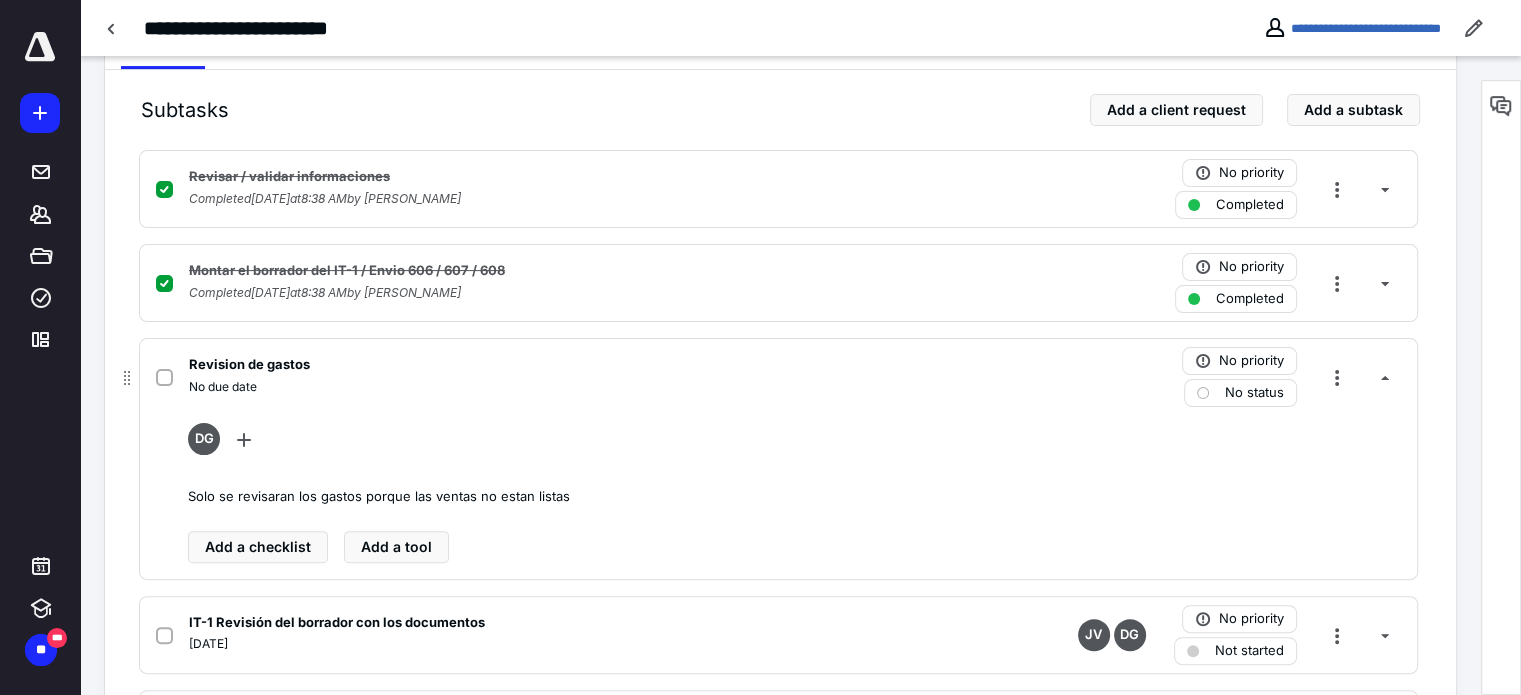 click on "No status" at bounding box center (1254, 393) 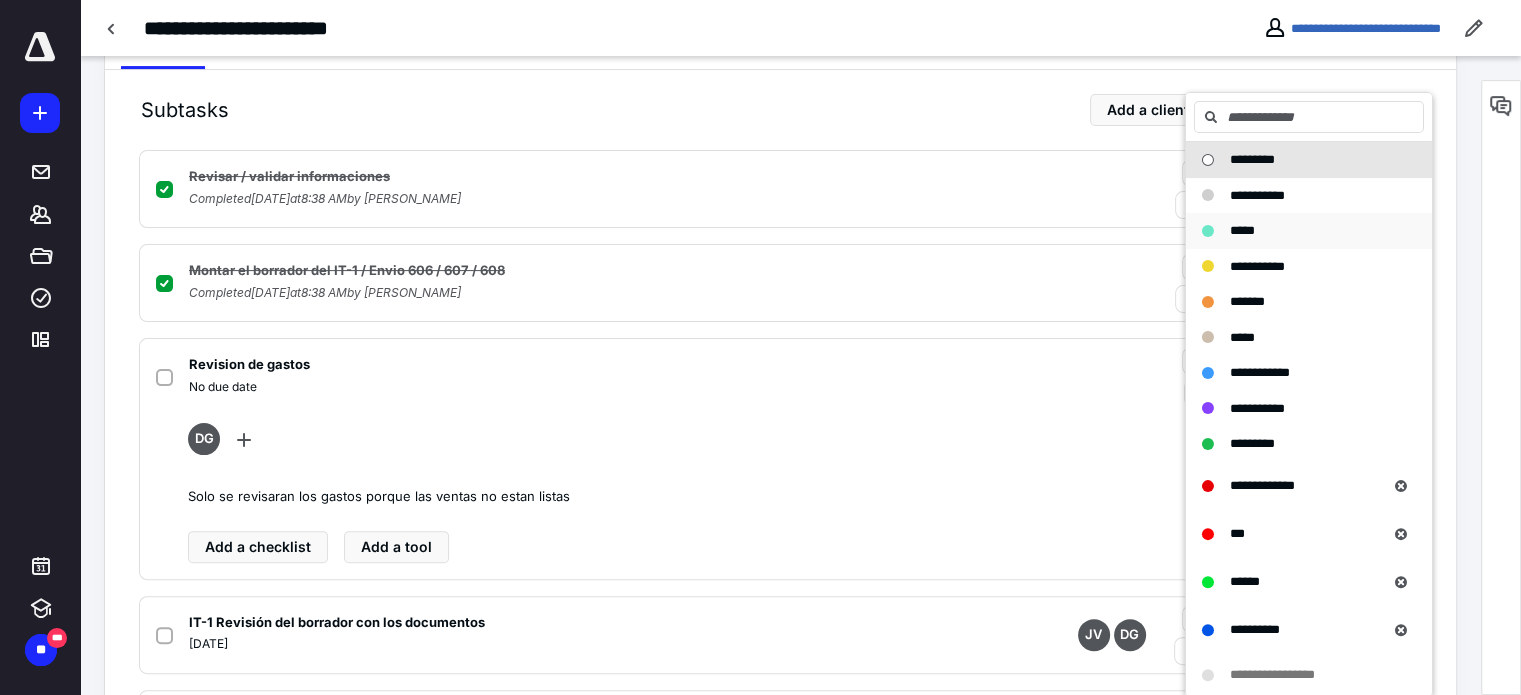 click on "*****" at bounding box center (1242, 230) 